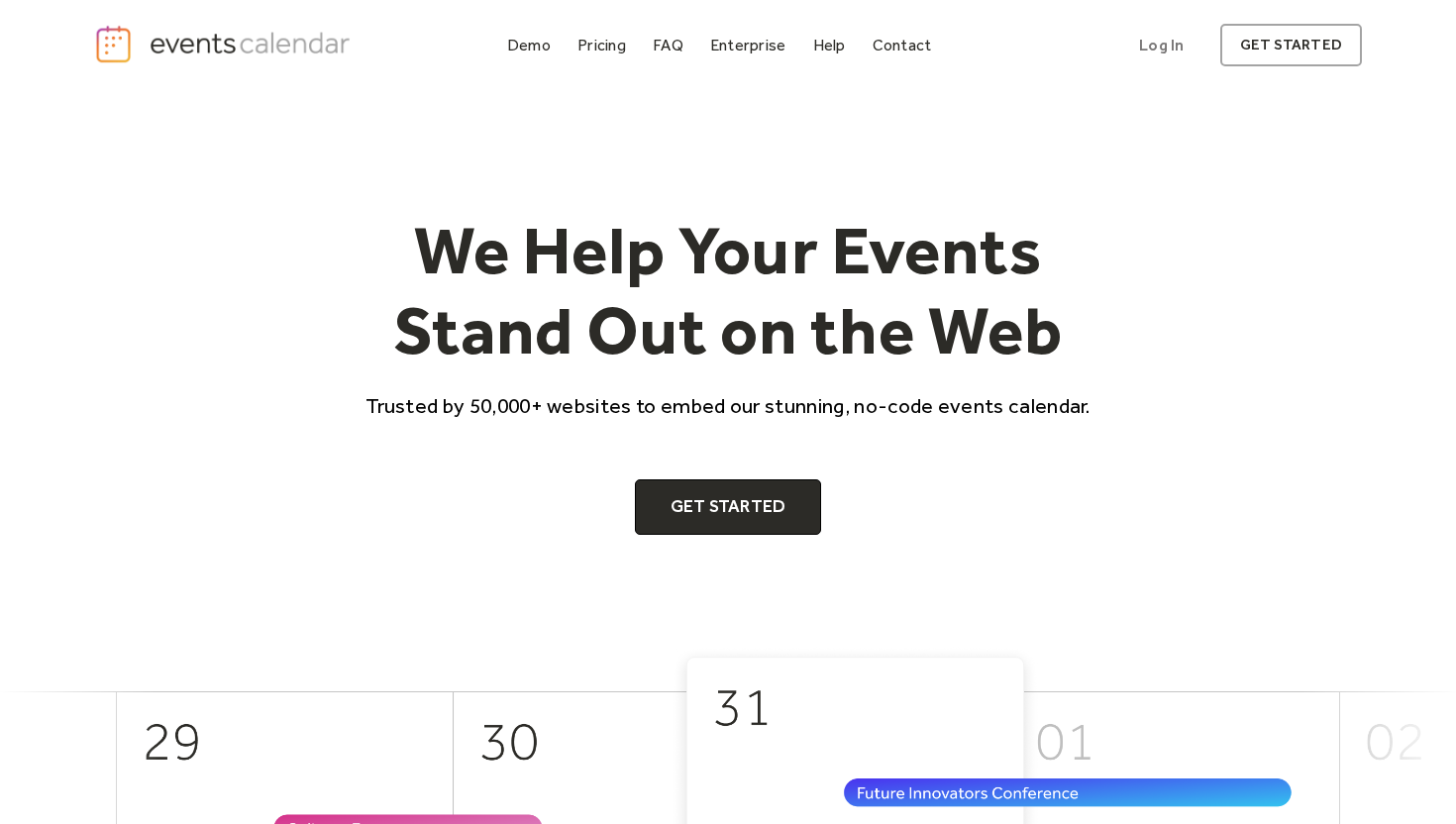 scroll, scrollTop: 40, scrollLeft: 0, axis: vertical 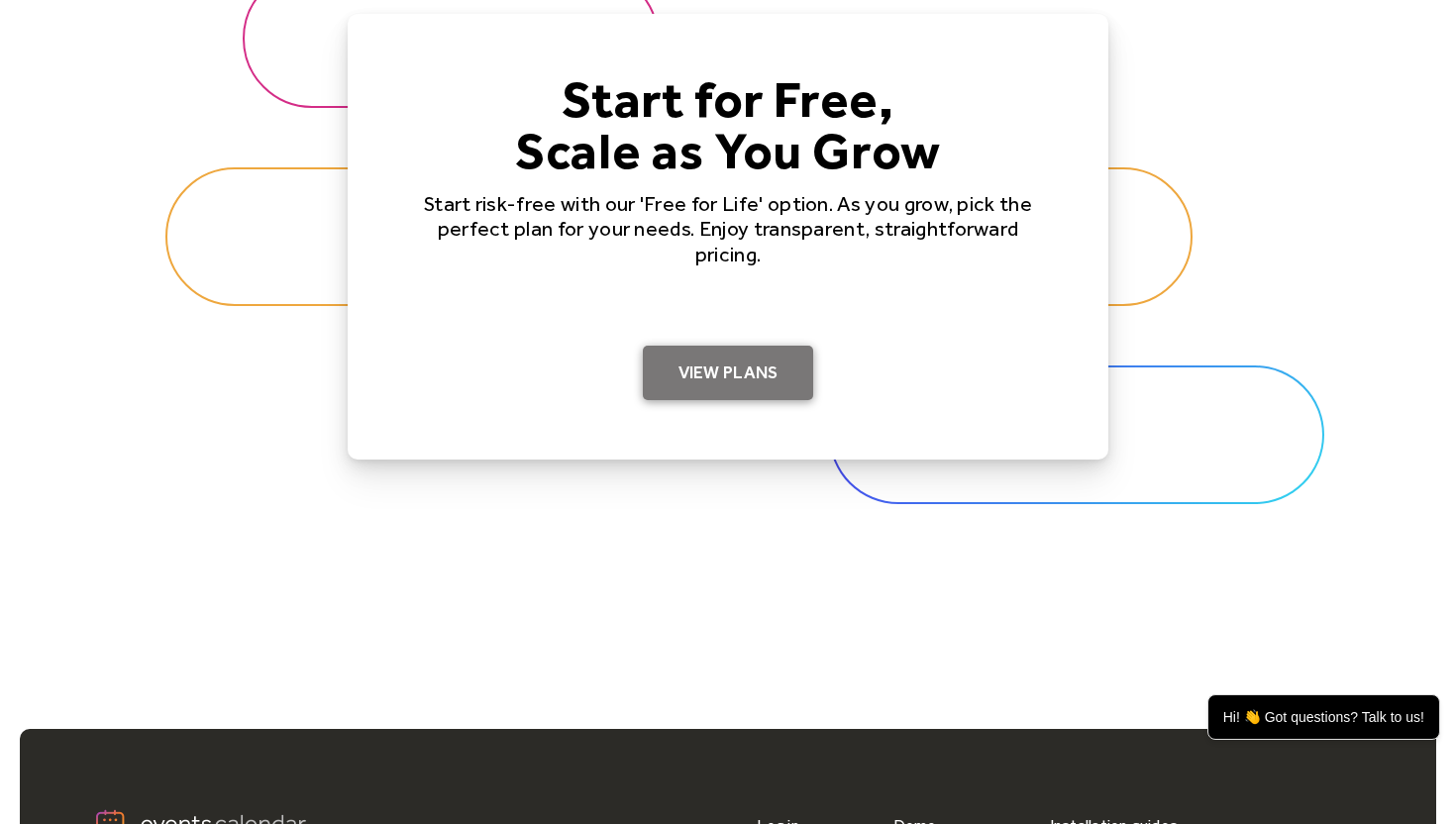 click on "View Plans" at bounding box center (728, 373) 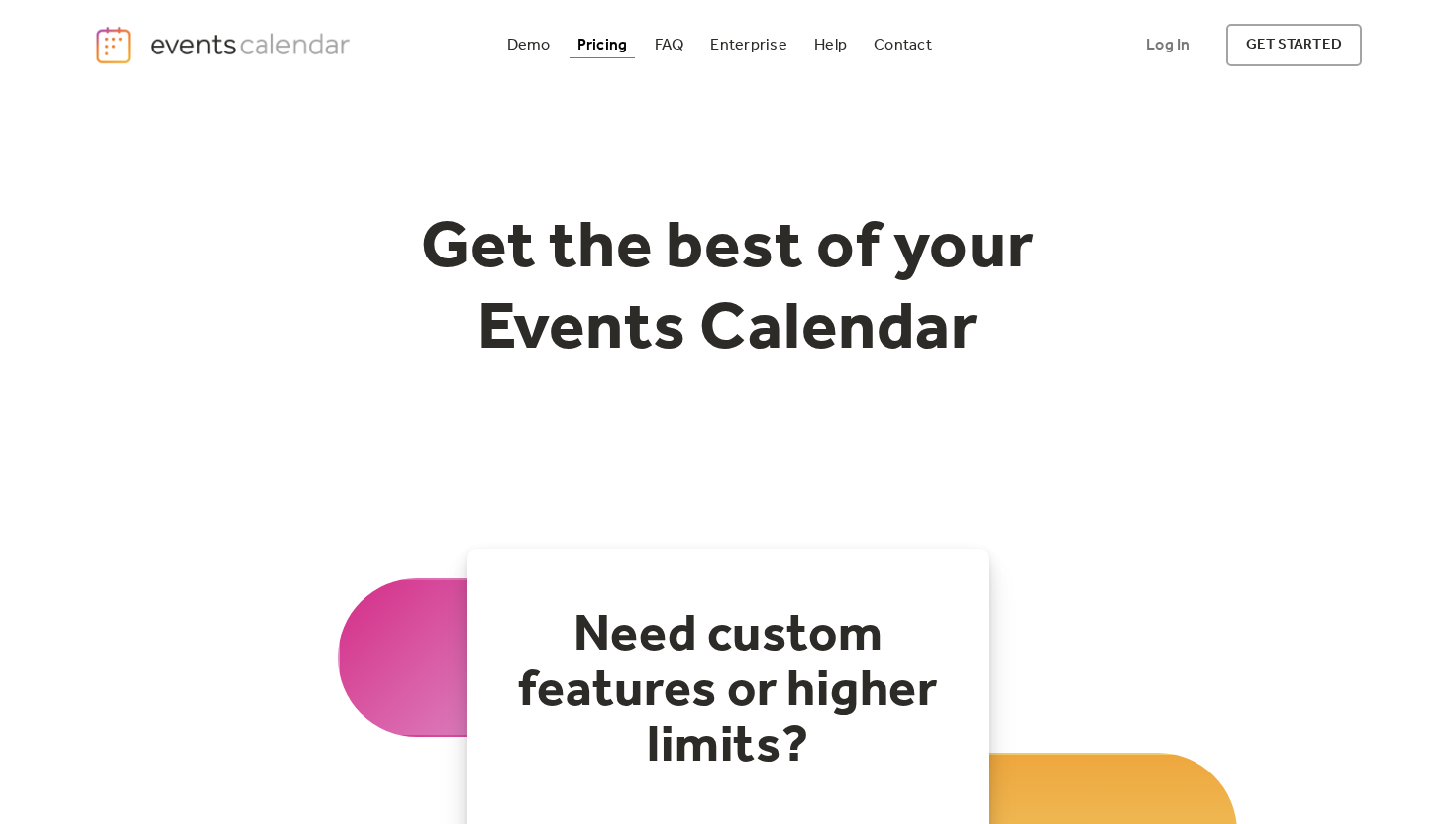 scroll, scrollTop: 0, scrollLeft: 0, axis: both 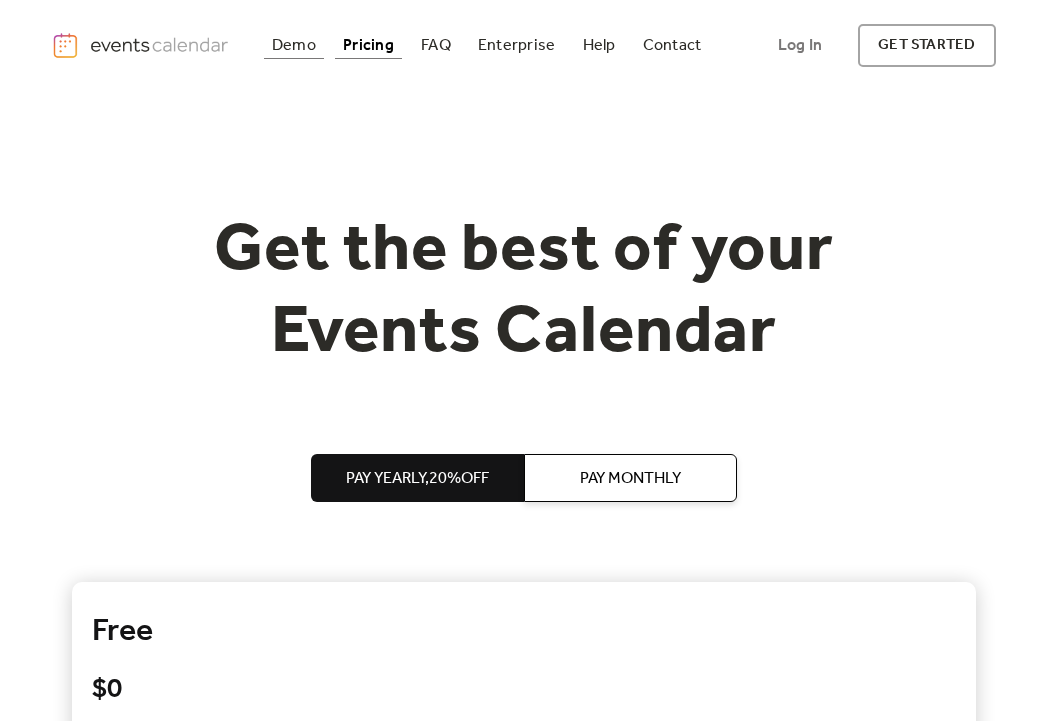 click on "Demo" at bounding box center [294, 45] 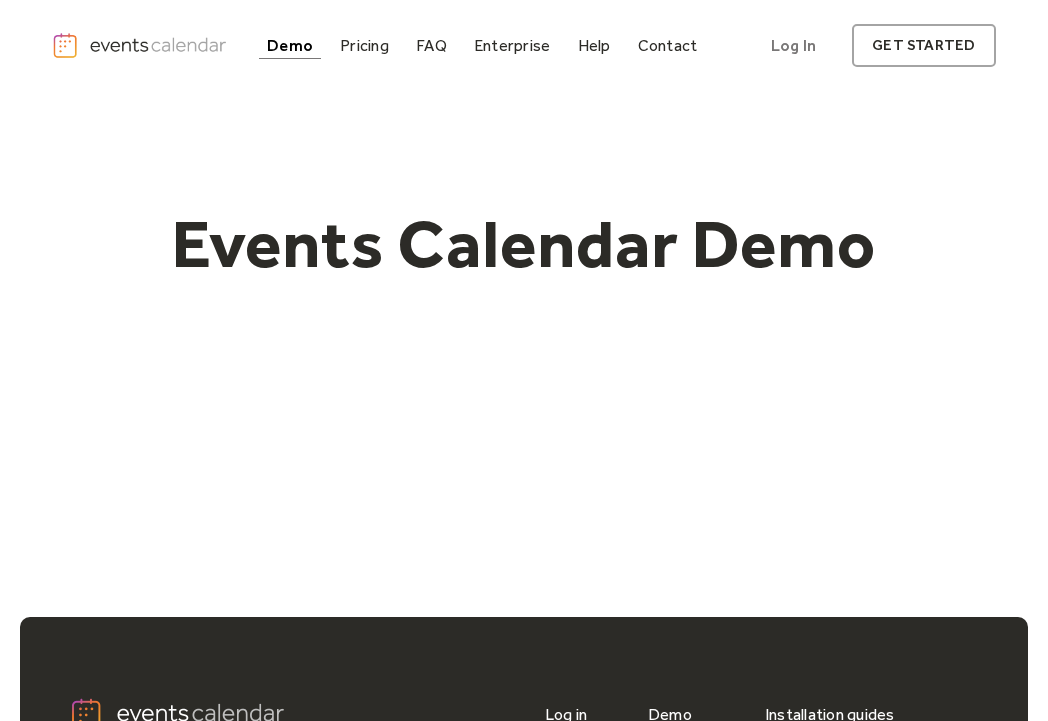 scroll, scrollTop: 0, scrollLeft: 0, axis: both 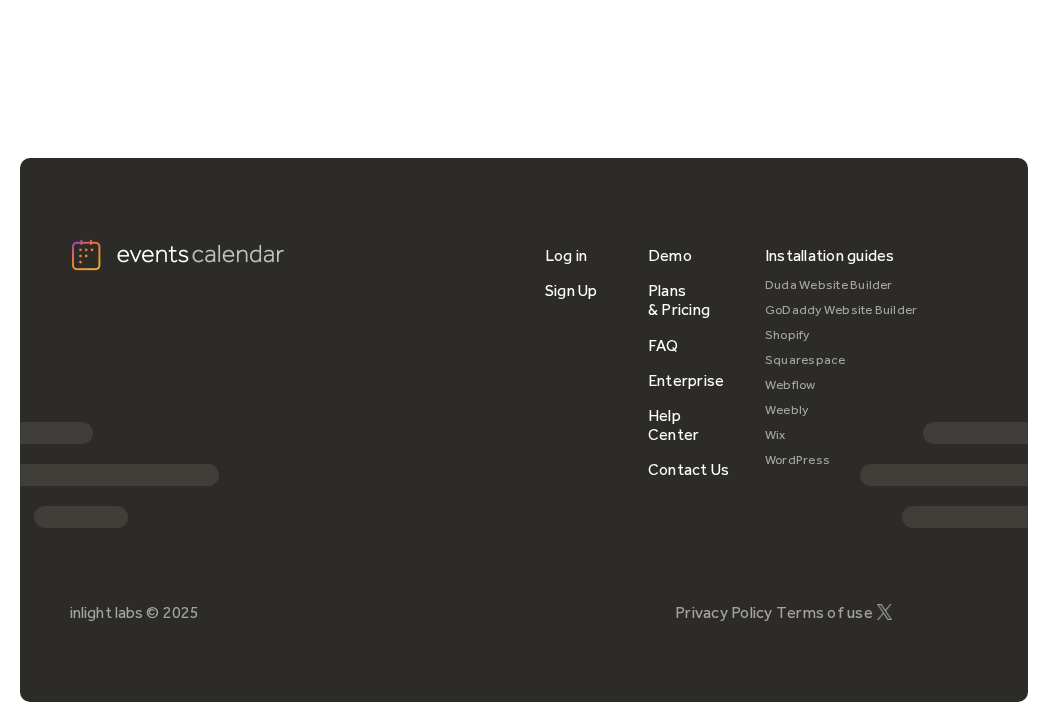 click on "Squarespace" at bounding box center (841, 360) 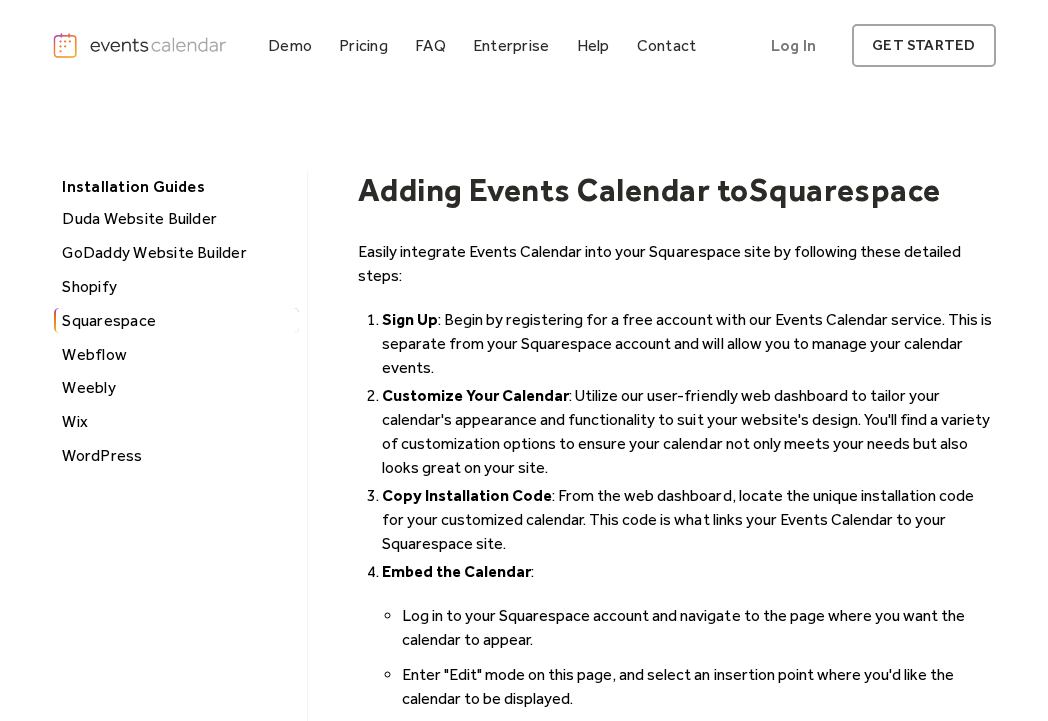 scroll, scrollTop: 0, scrollLeft: 0, axis: both 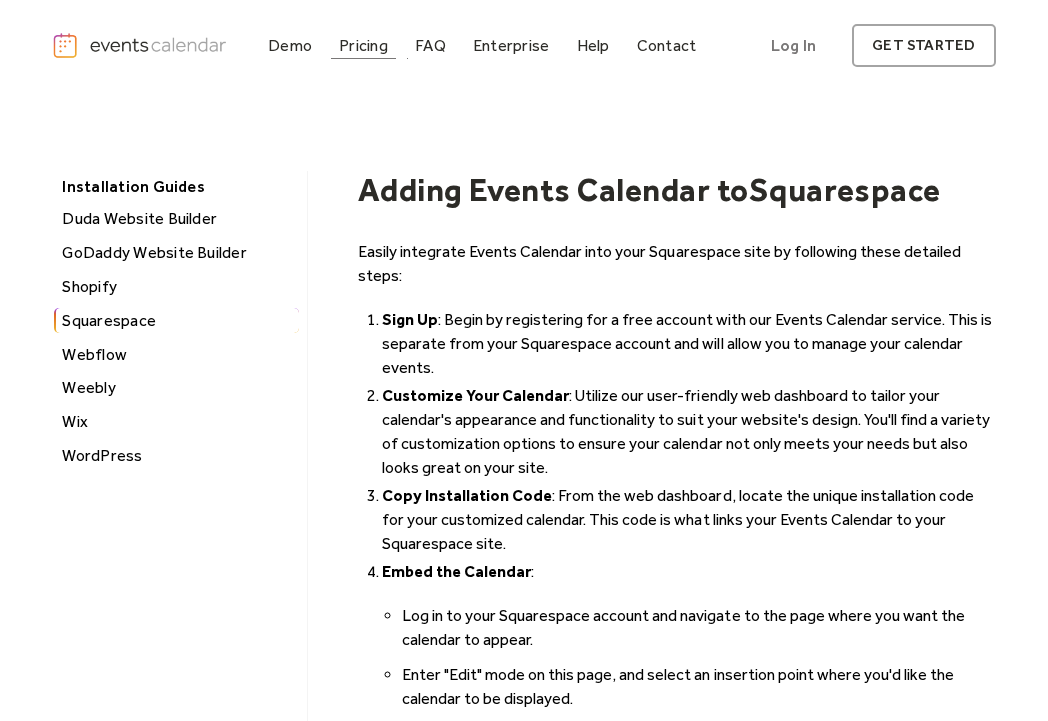 click on "Pricing" at bounding box center [363, 45] 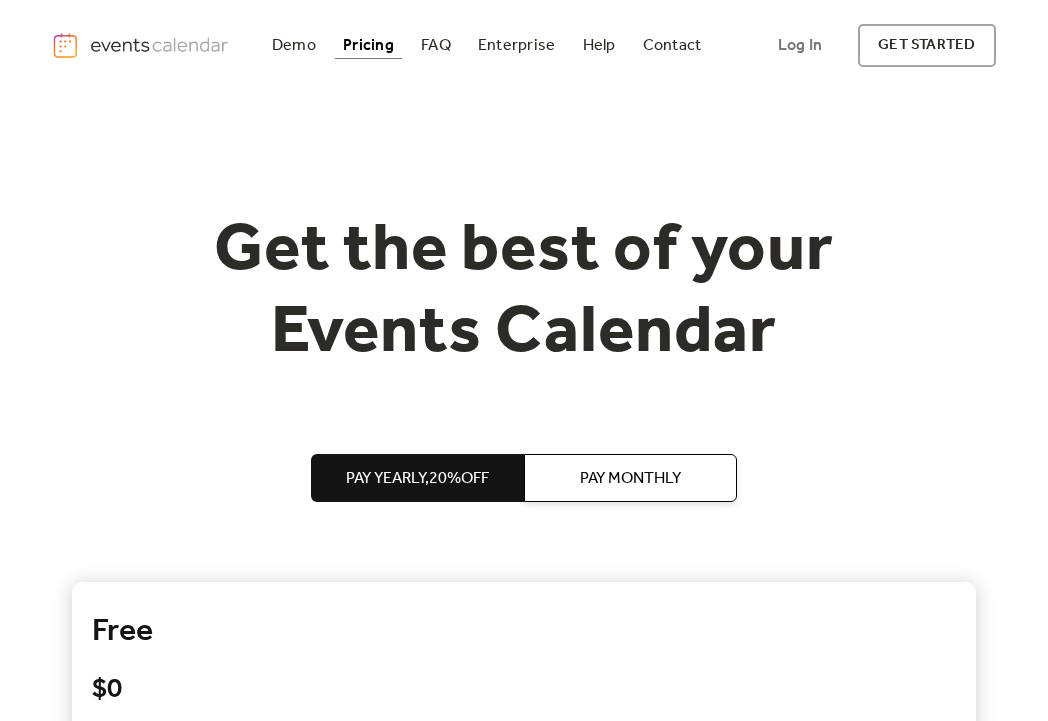 scroll, scrollTop: 0, scrollLeft: 0, axis: both 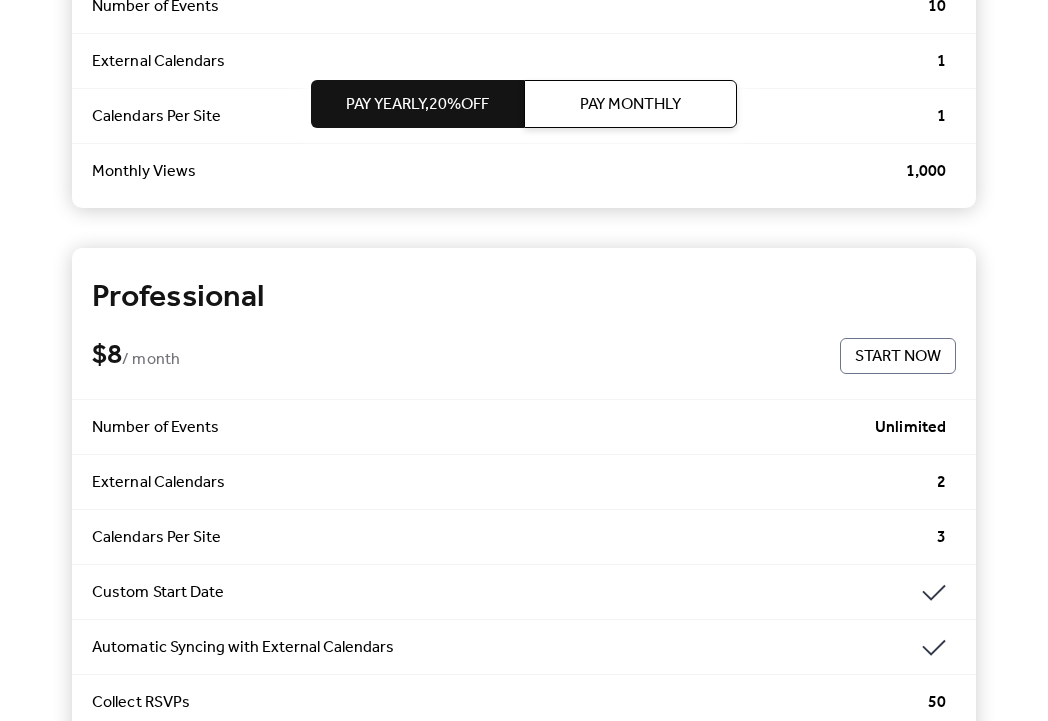 click on "Professional" at bounding box center (523, 298) 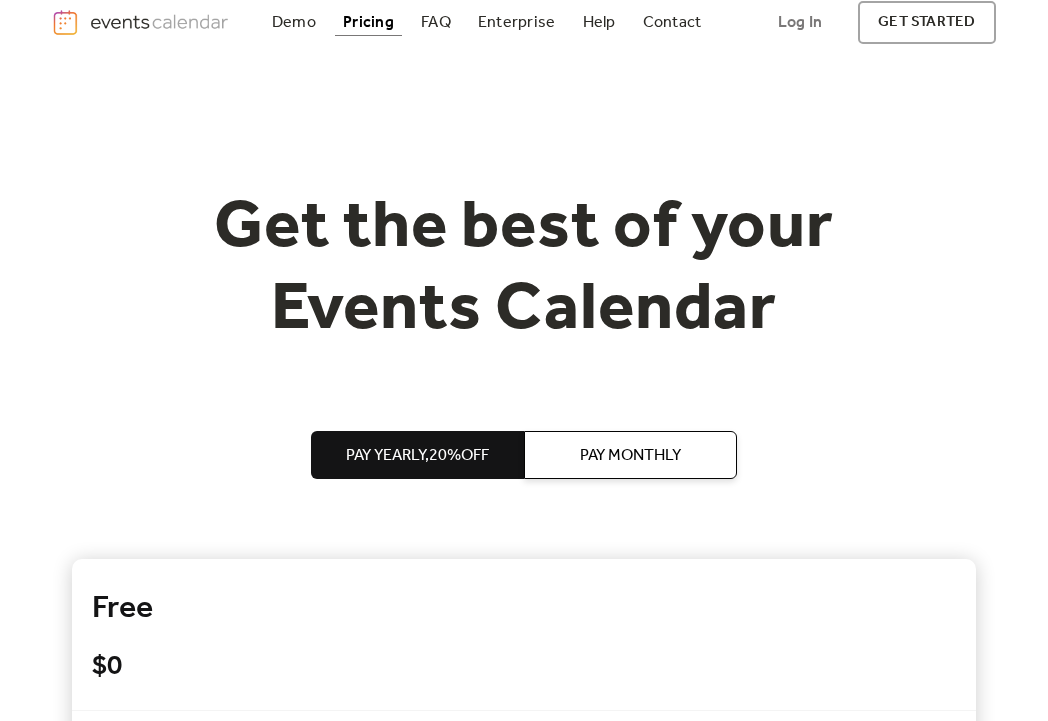 scroll, scrollTop: 0, scrollLeft: 0, axis: both 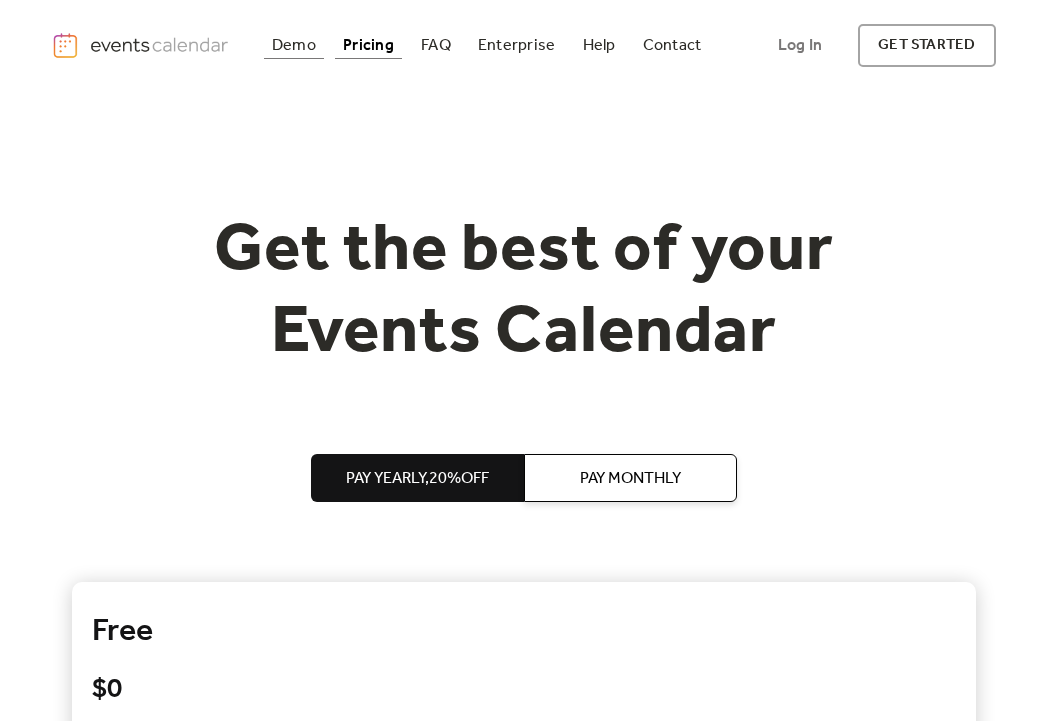 click on "Demo" at bounding box center (294, 45) 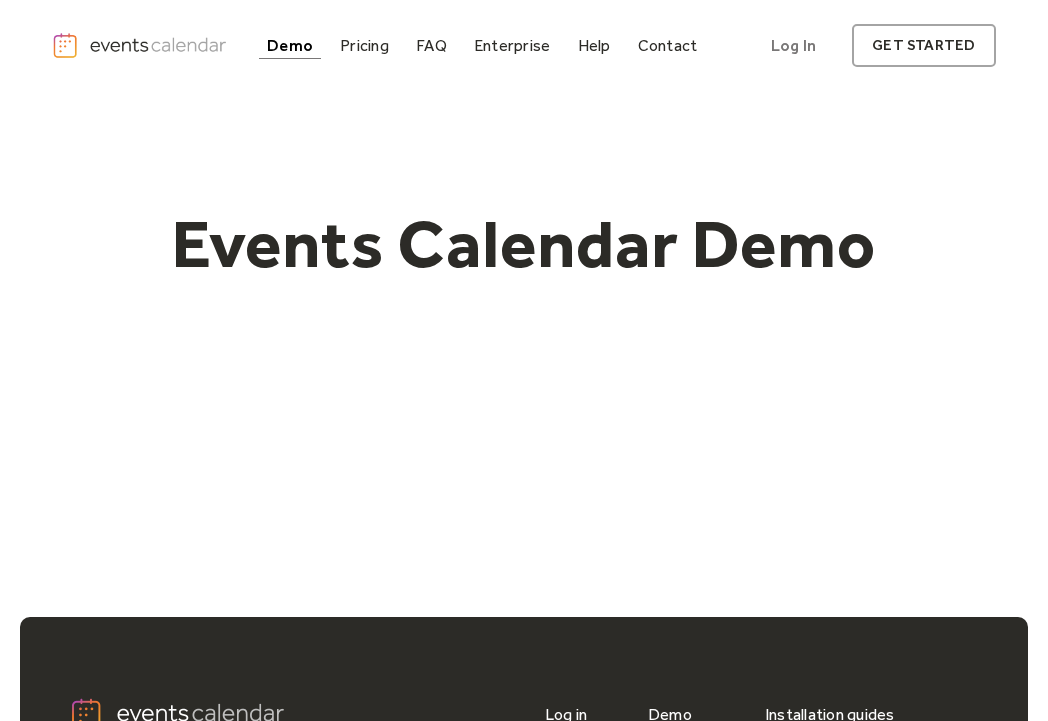 scroll, scrollTop: 0, scrollLeft: 0, axis: both 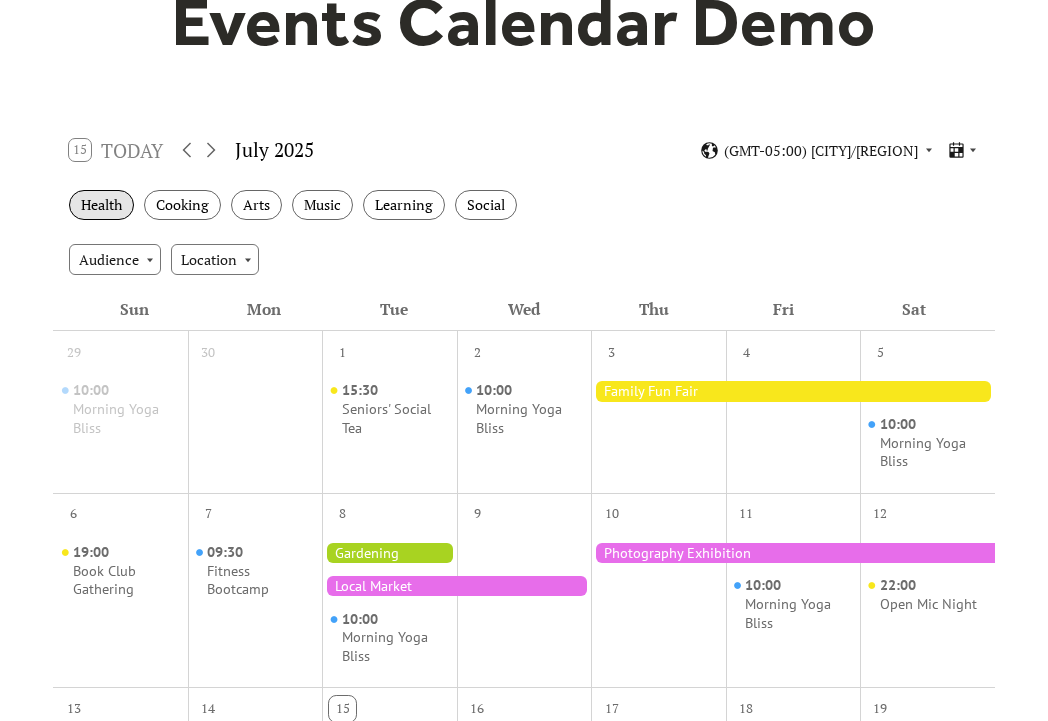 click on "Health" at bounding box center (101, 205) 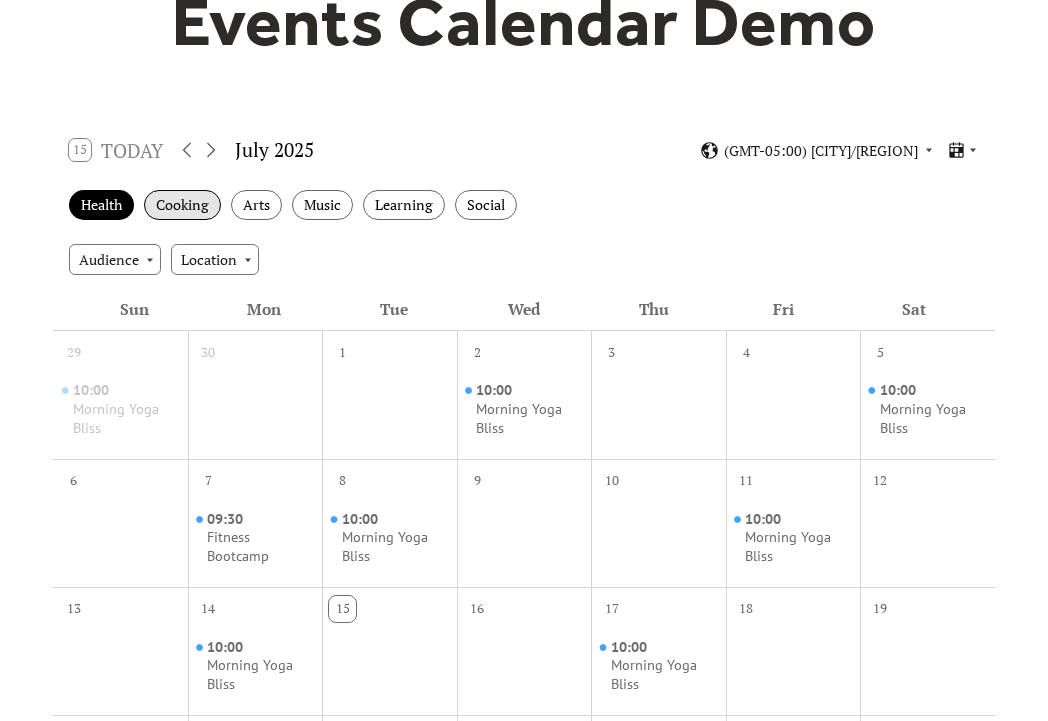 click on "Cooking" at bounding box center (182, 205) 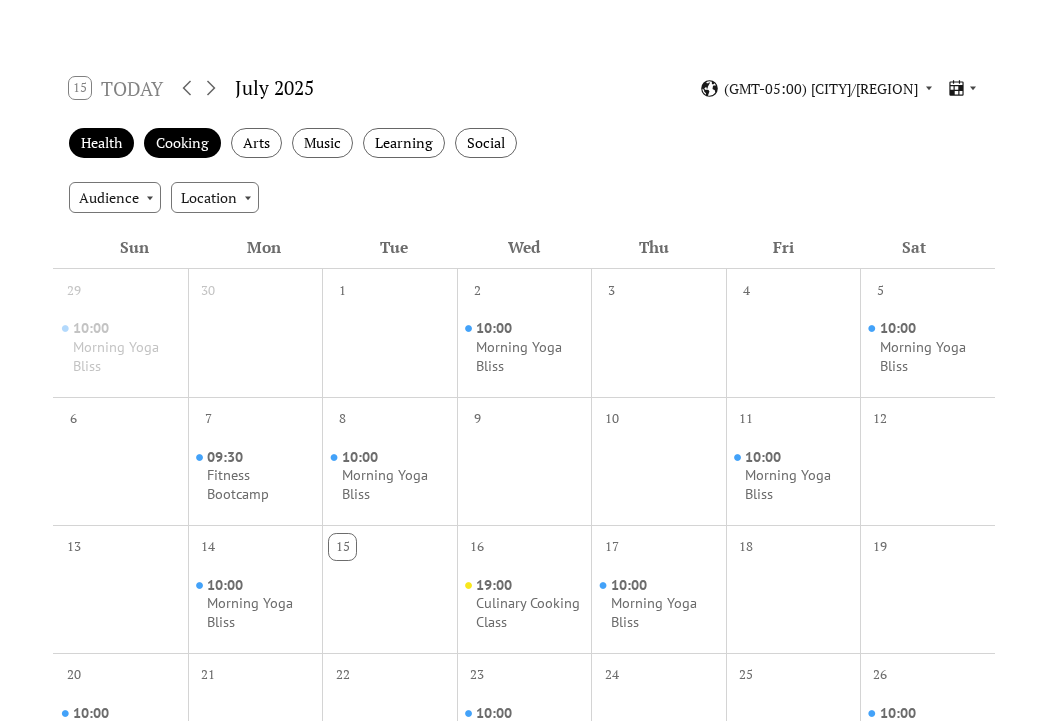 scroll, scrollTop: 238, scrollLeft: 0, axis: vertical 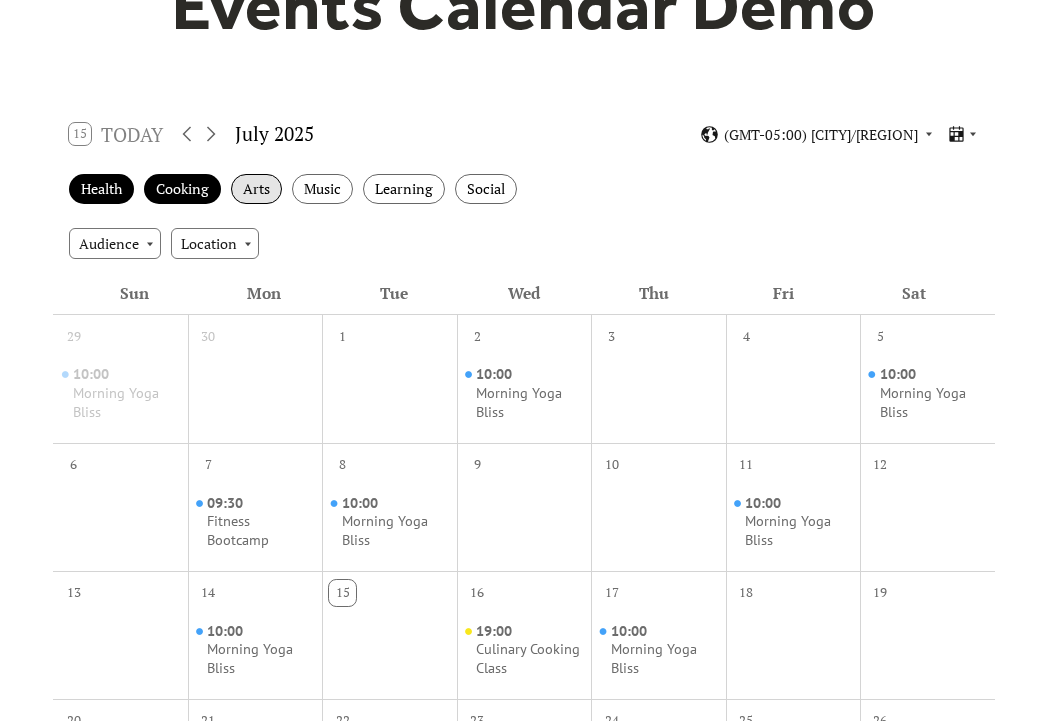 click on "Arts" at bounding box center (256, 189) 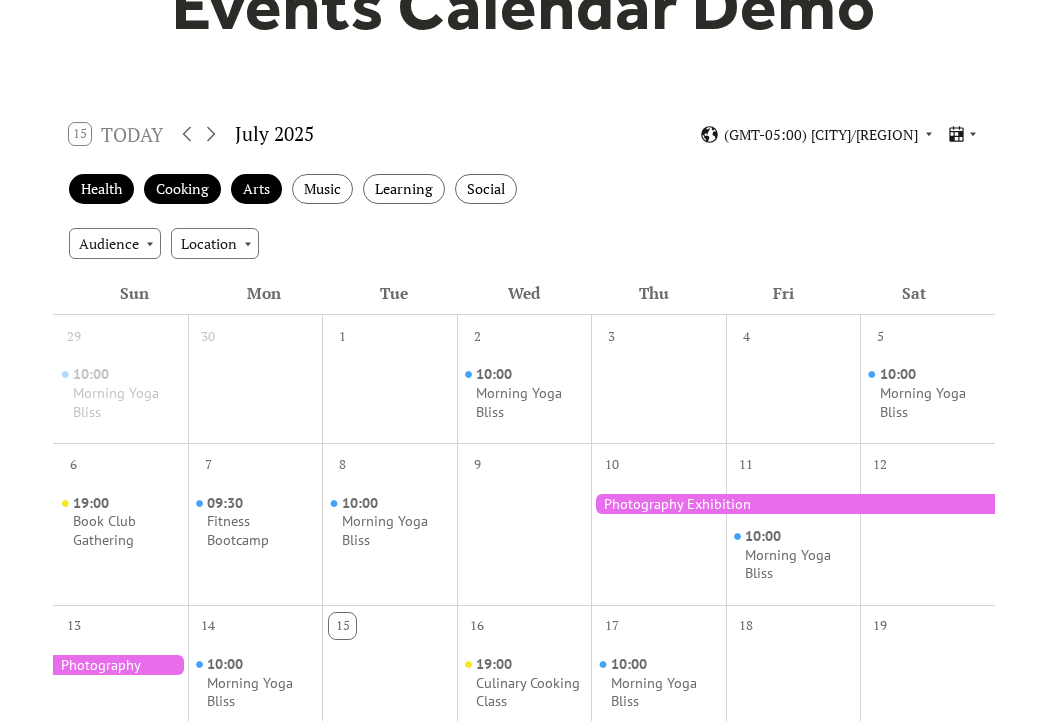 click on "Health Cooking Arts Music Learning Social" at bounding box center [523, 189] 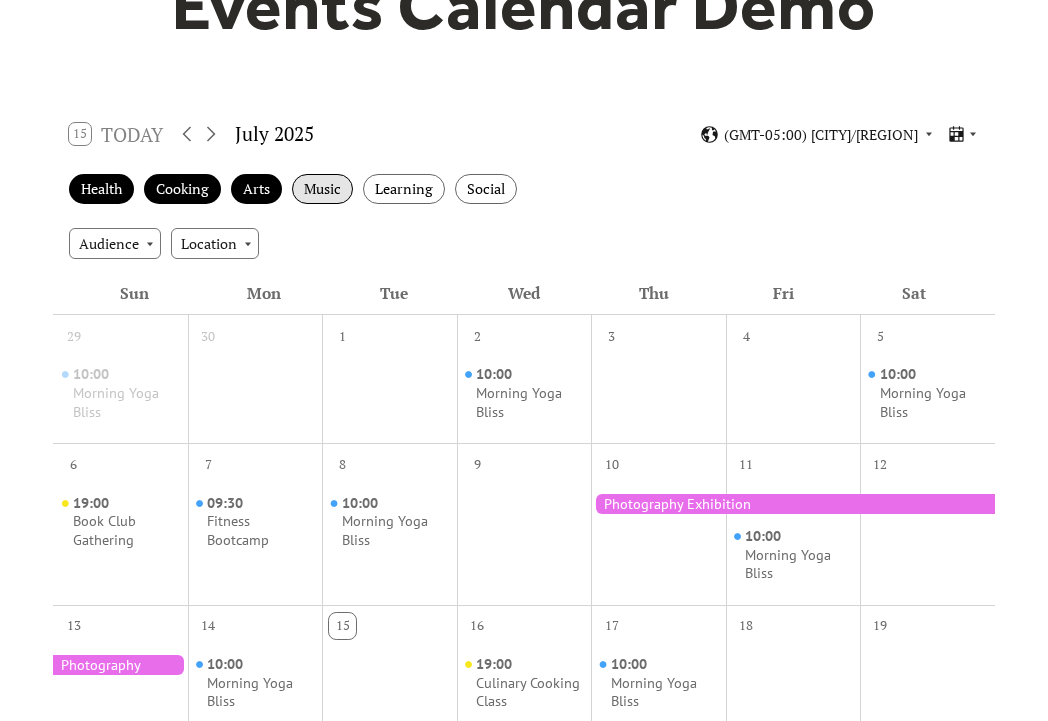 click on "Music" at bounding box center [322, 189] 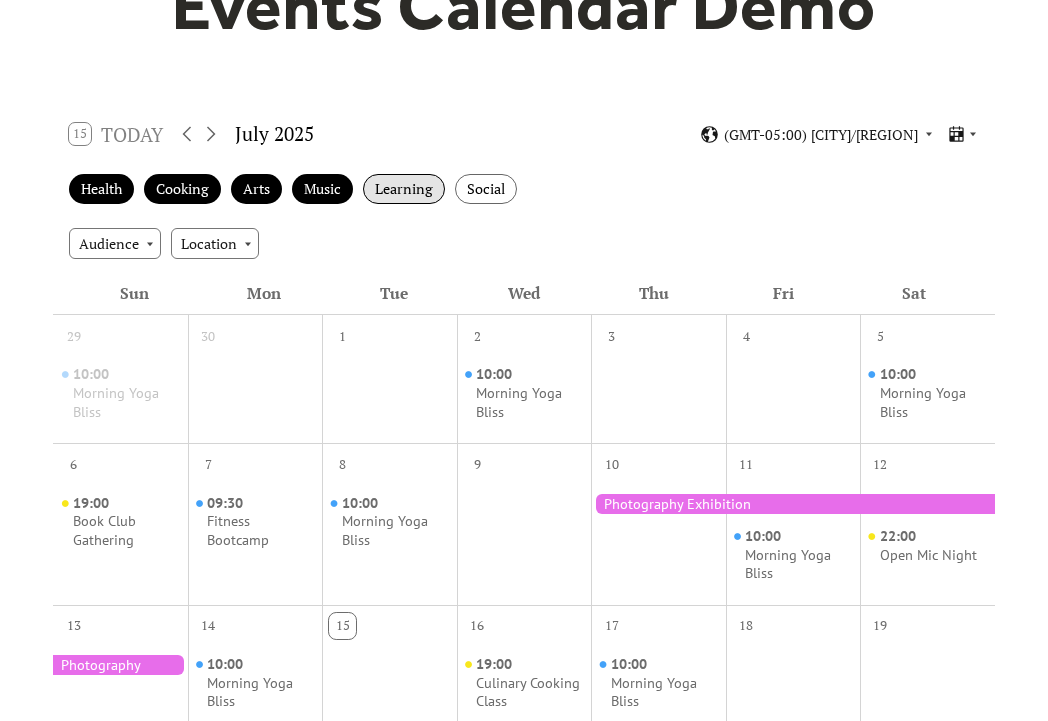 click on "Learning" at bounding box center [404, 189] 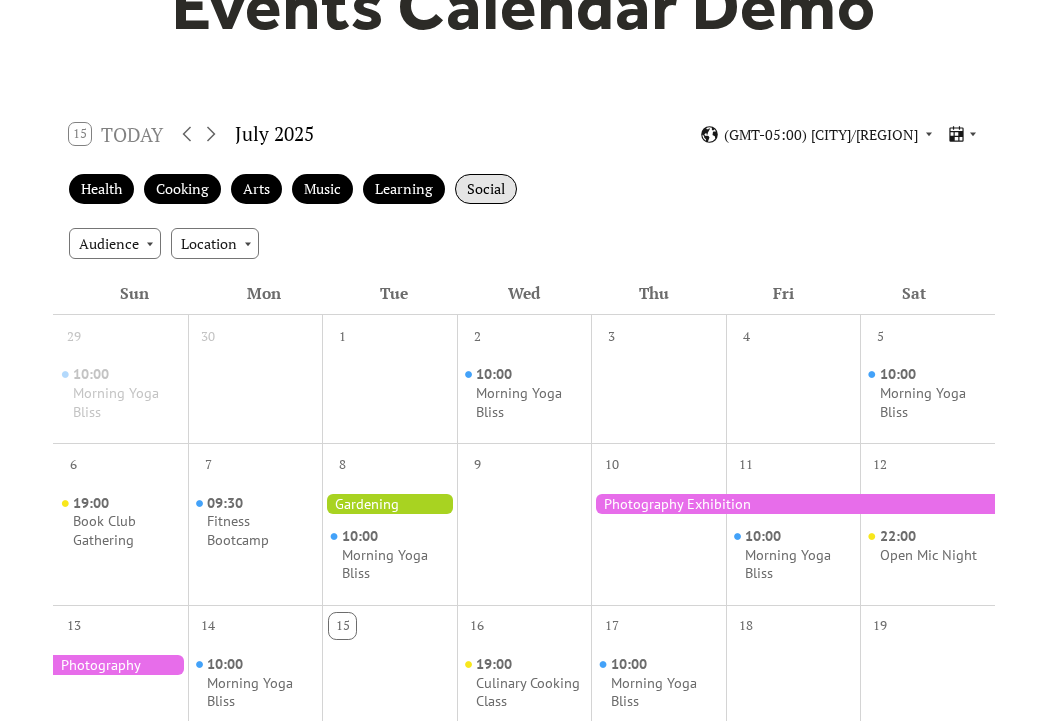 click on "Social" at bounding box center (486, 189) 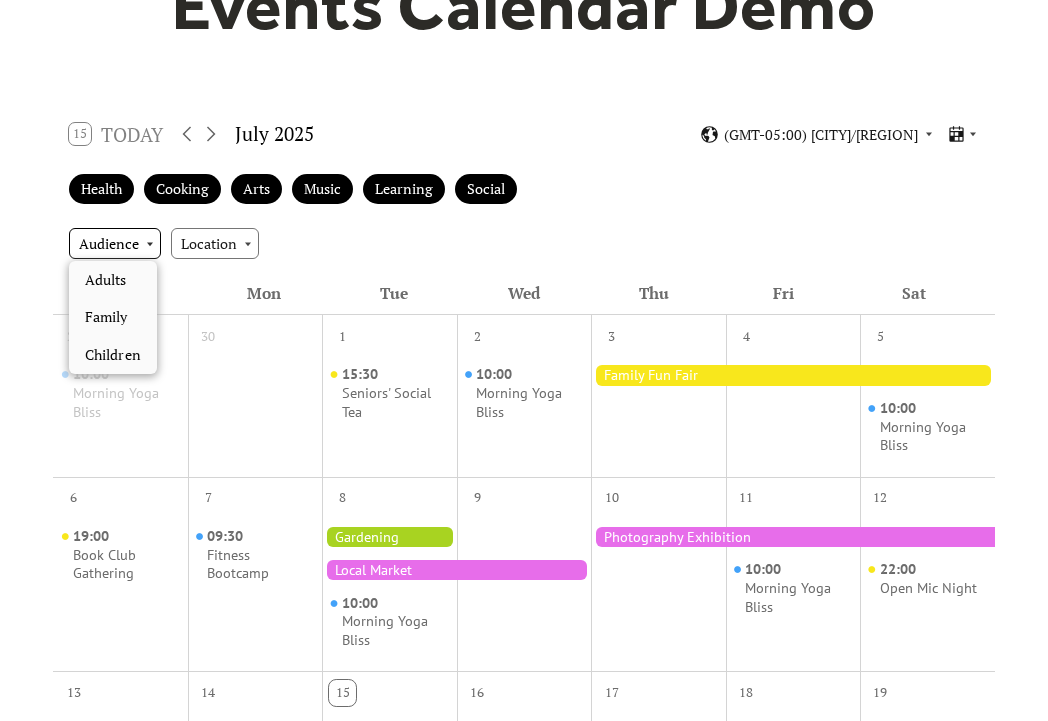 click on "Audience" at bounding box center (115, 243) 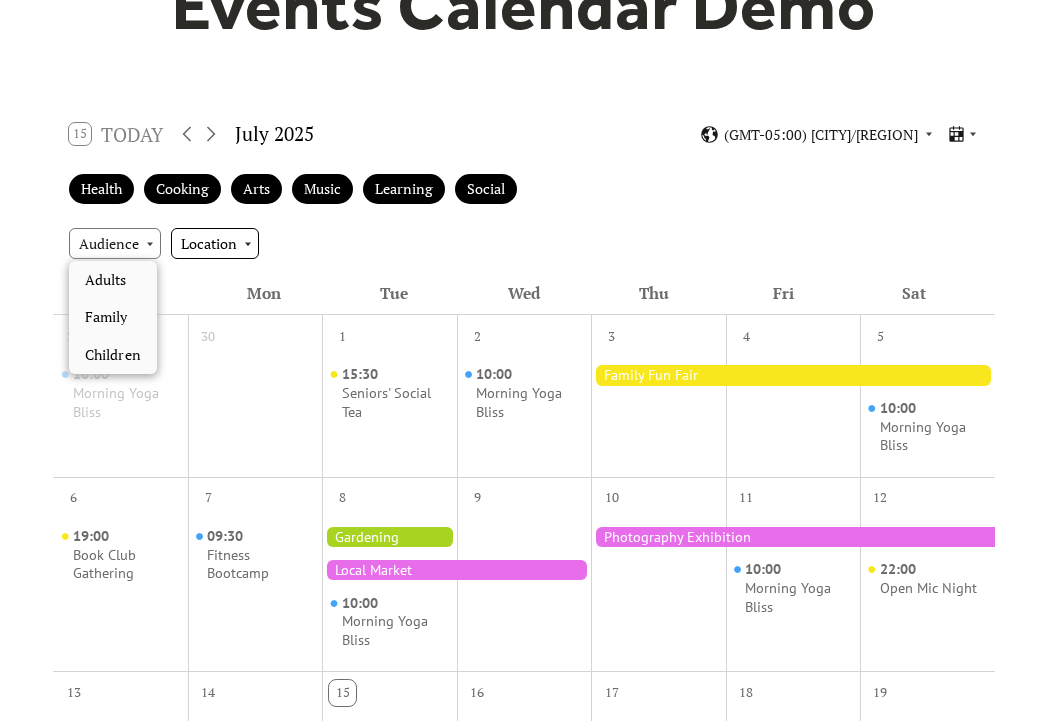 click on "Location" at bounding box center (215, 243) 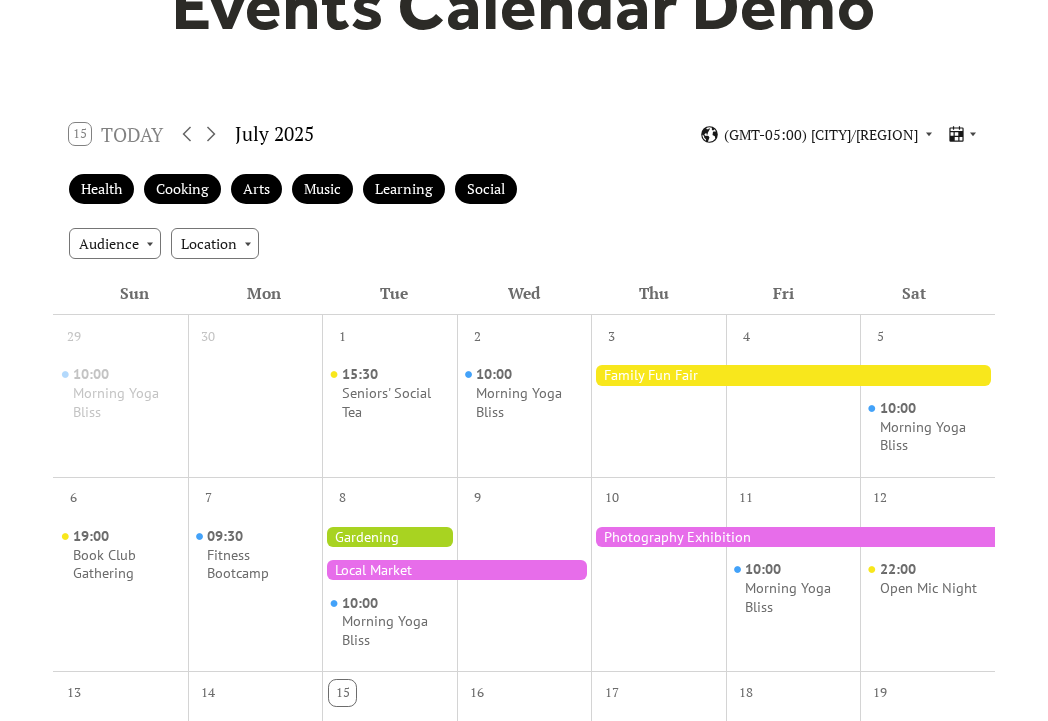 click on "Audience Location" at bounding box center (523, 243) 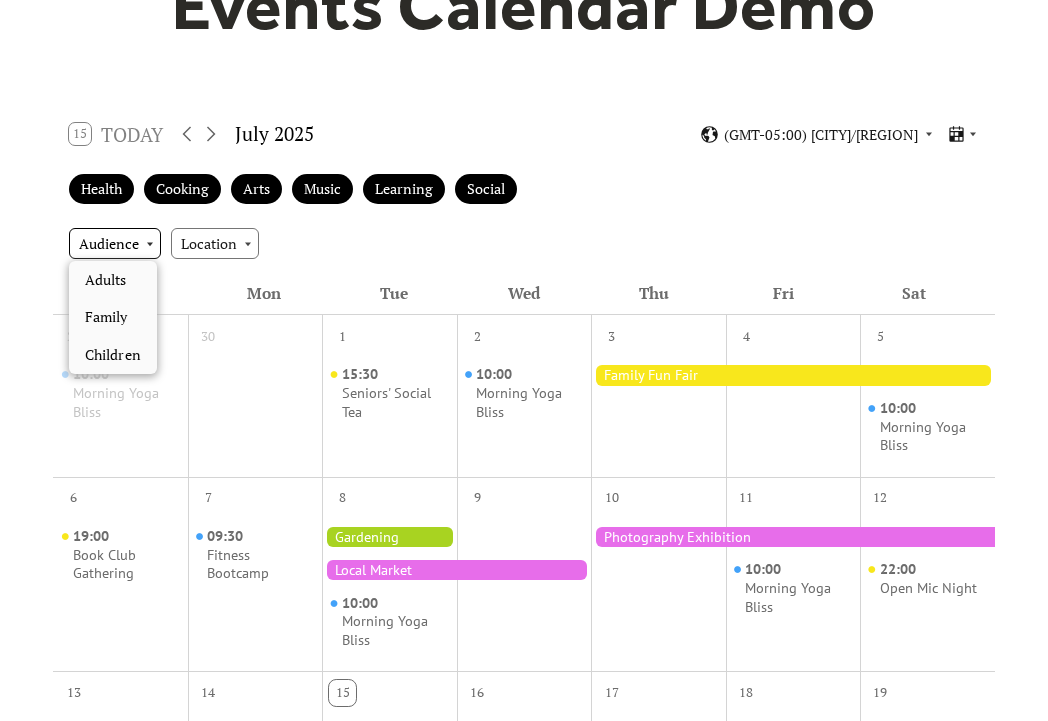 click on "Audience" at bounding box center (115, 243) 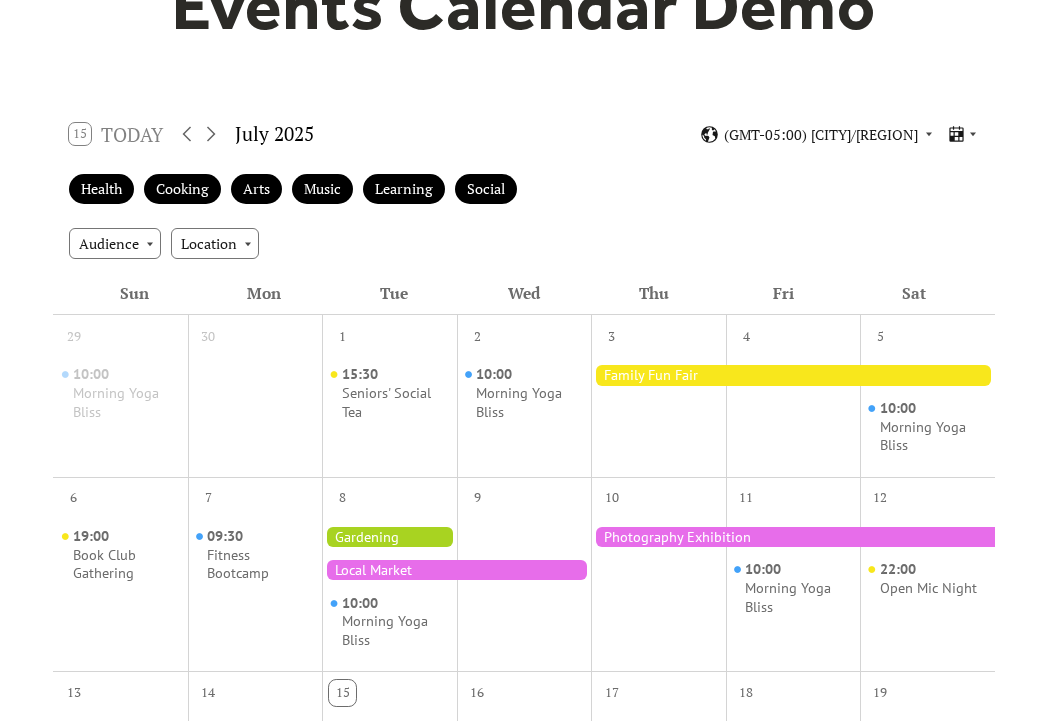 click on "Audience Location" at bounding box center (523, 243) 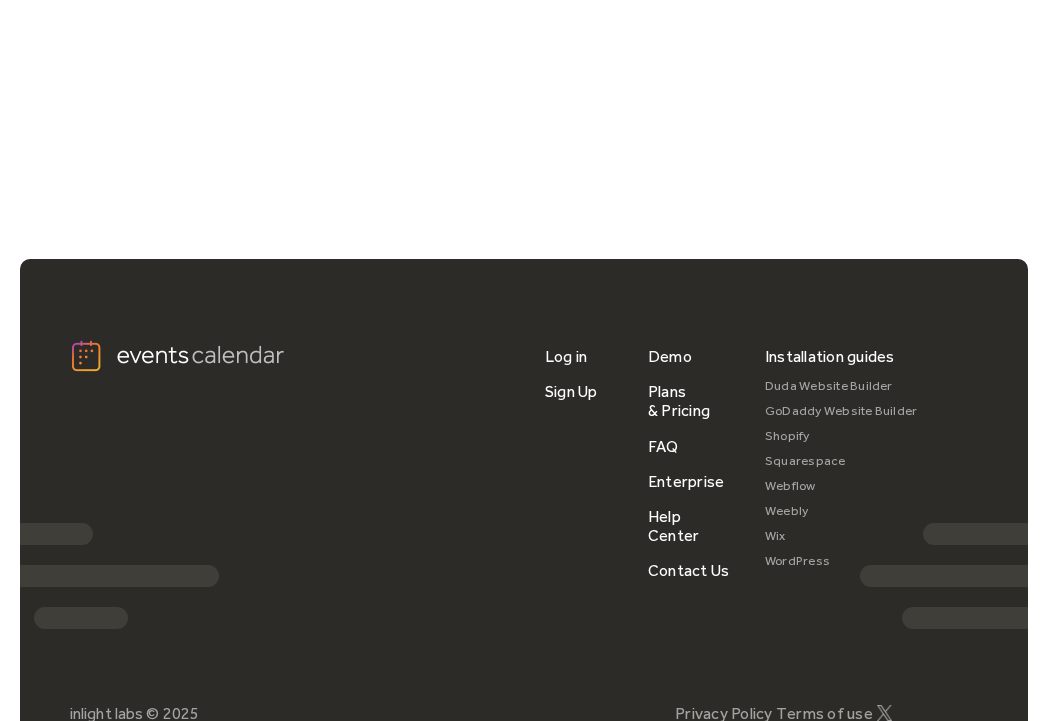 scroll, scrollTop: 1854, scrollLeft: 0, axis: vertical 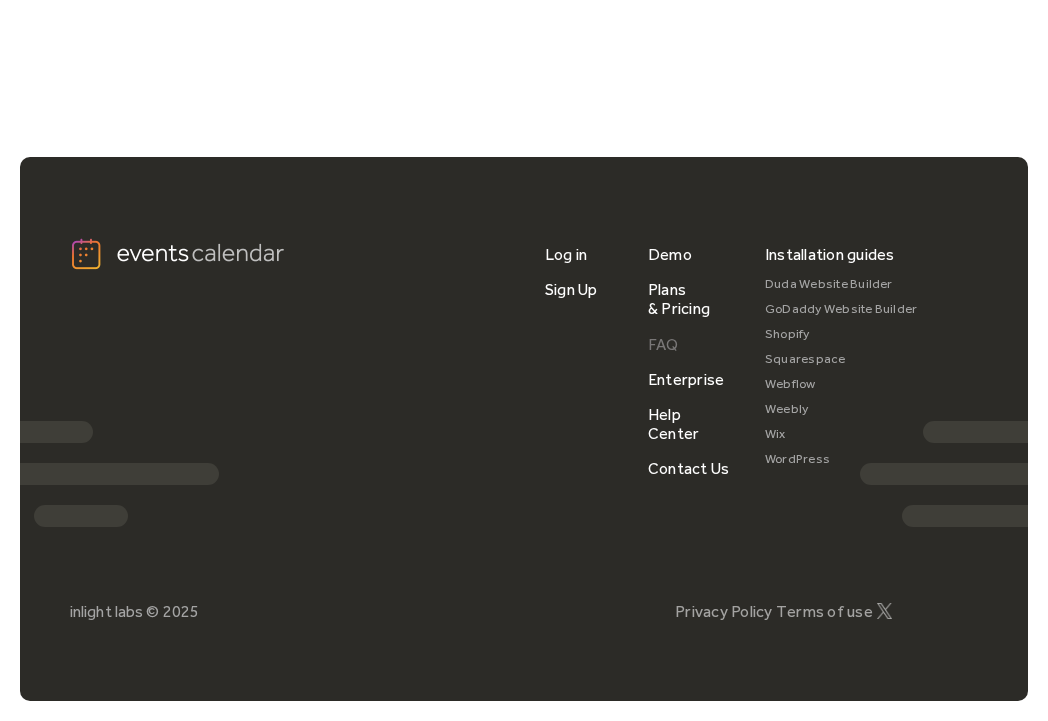 click on "FAQ" at bounding box center (663, 344) 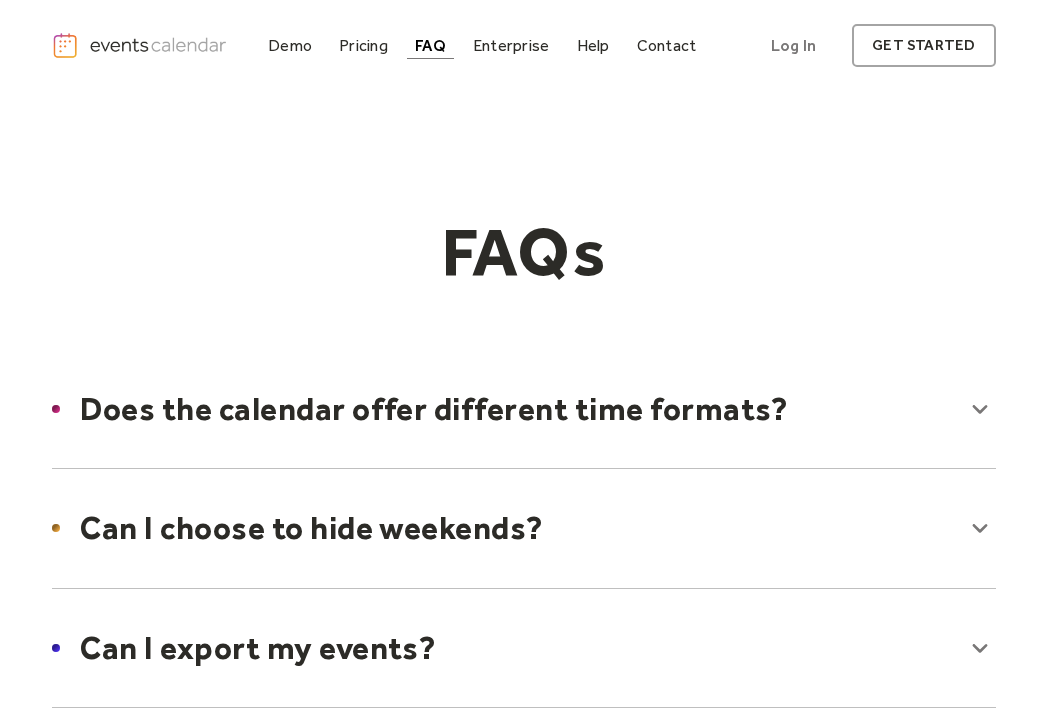 scroll, scrollTop: 0, scrollLeft: 0, axis: both 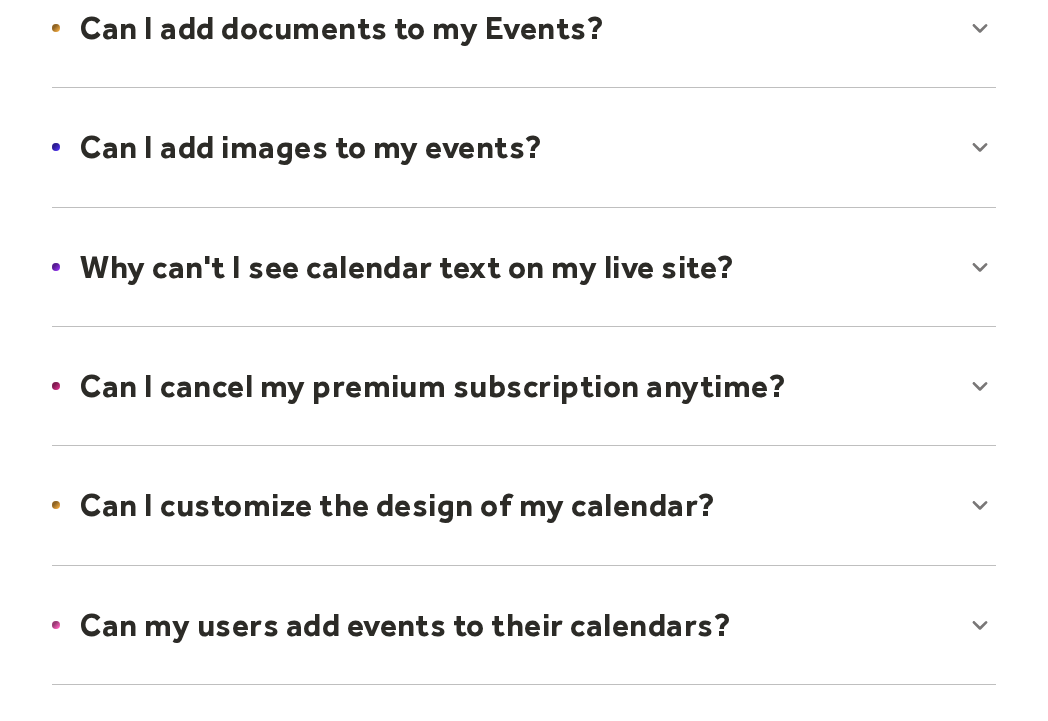 click at bounding box center (523, 147) 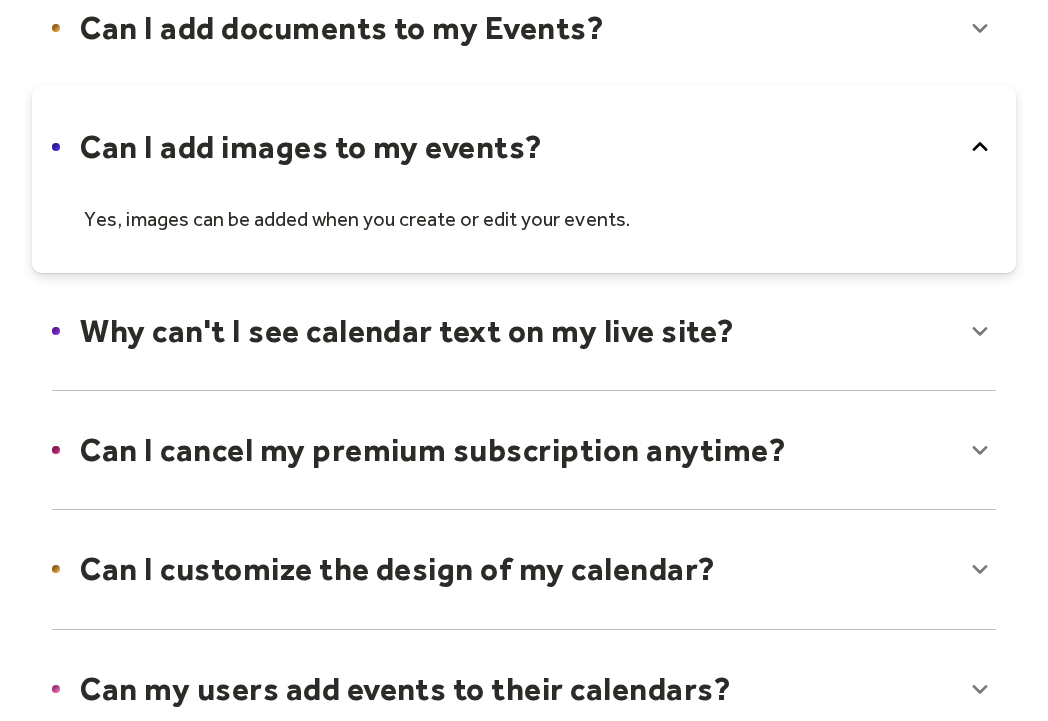 click at bounding box center [523, 179] 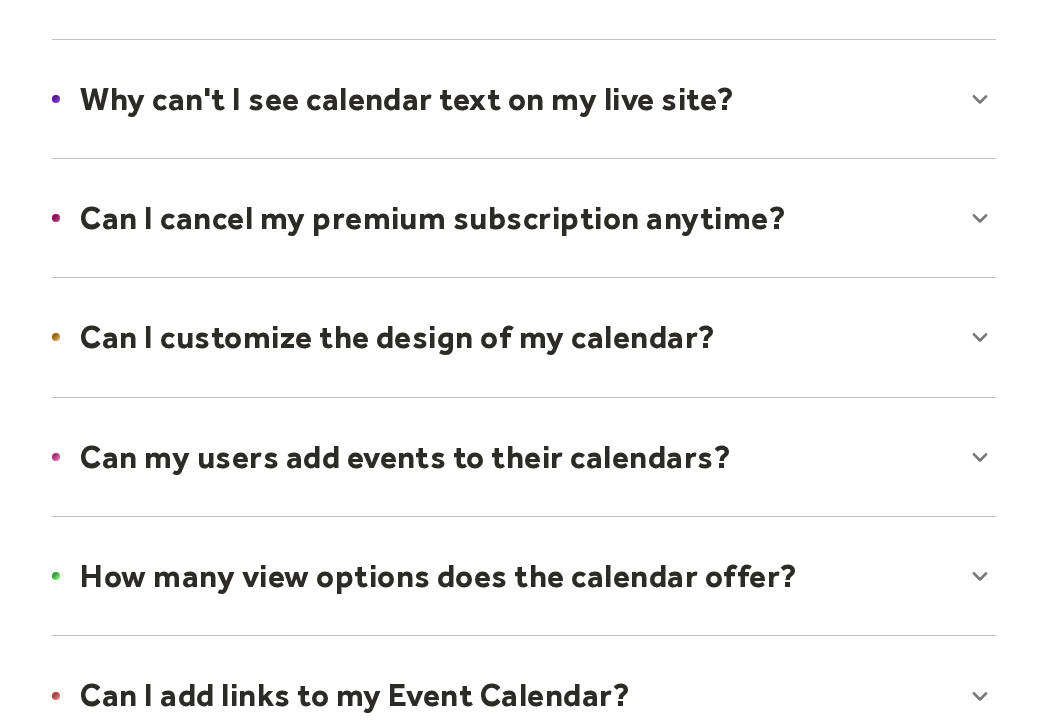 scroll, scrollTop: 1147, scrollLeft: 0, axis: vertical 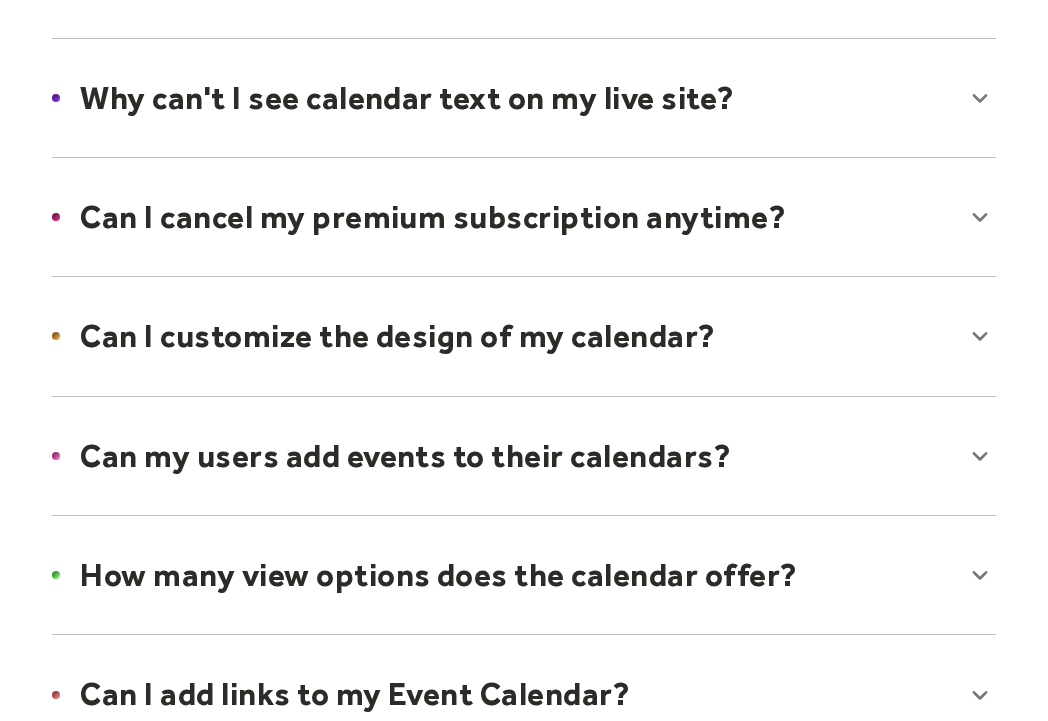 click at bounding box center [523, 98] 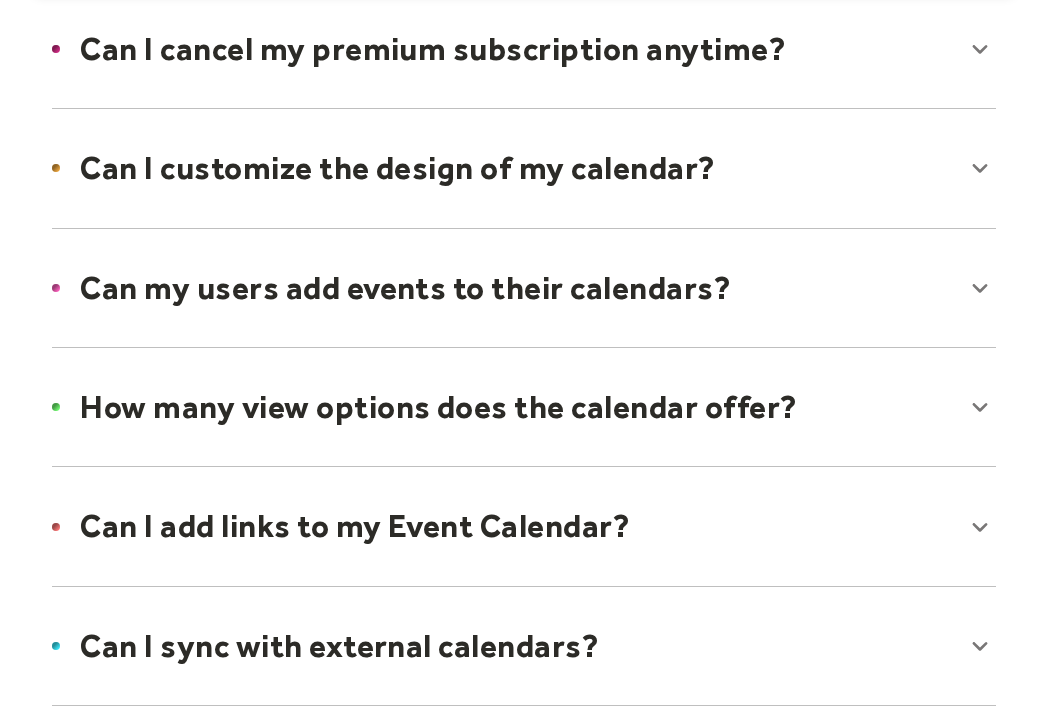 scroll, scrollTop: 1408, scrollLeft: 0, axis: vertical 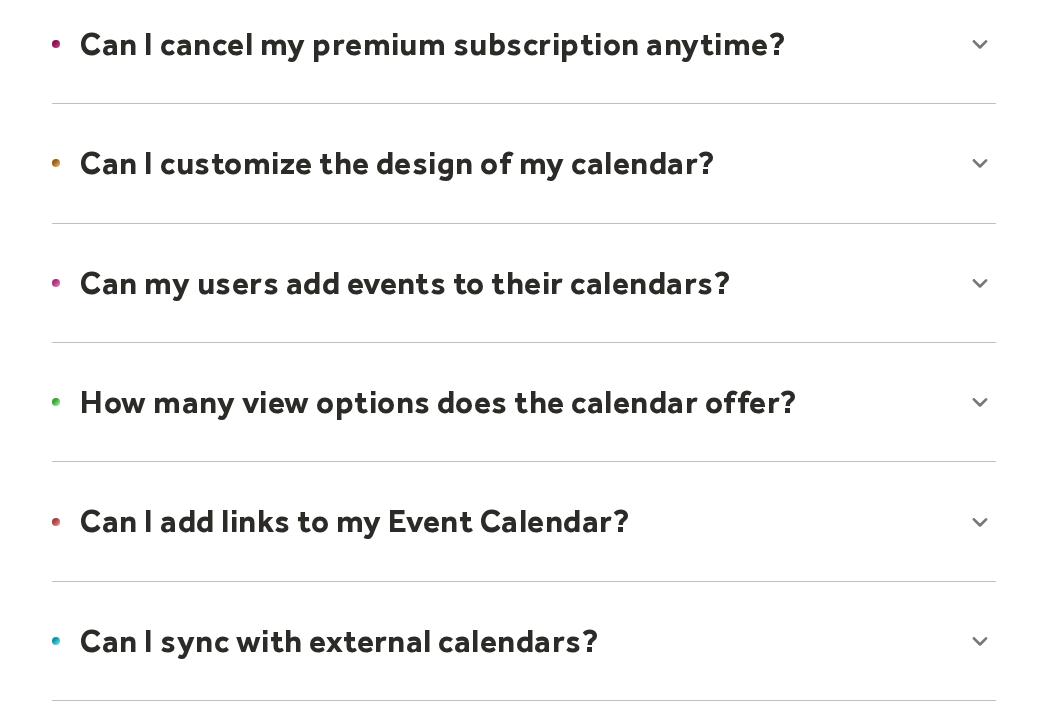 click at bounding box center [523, 163] 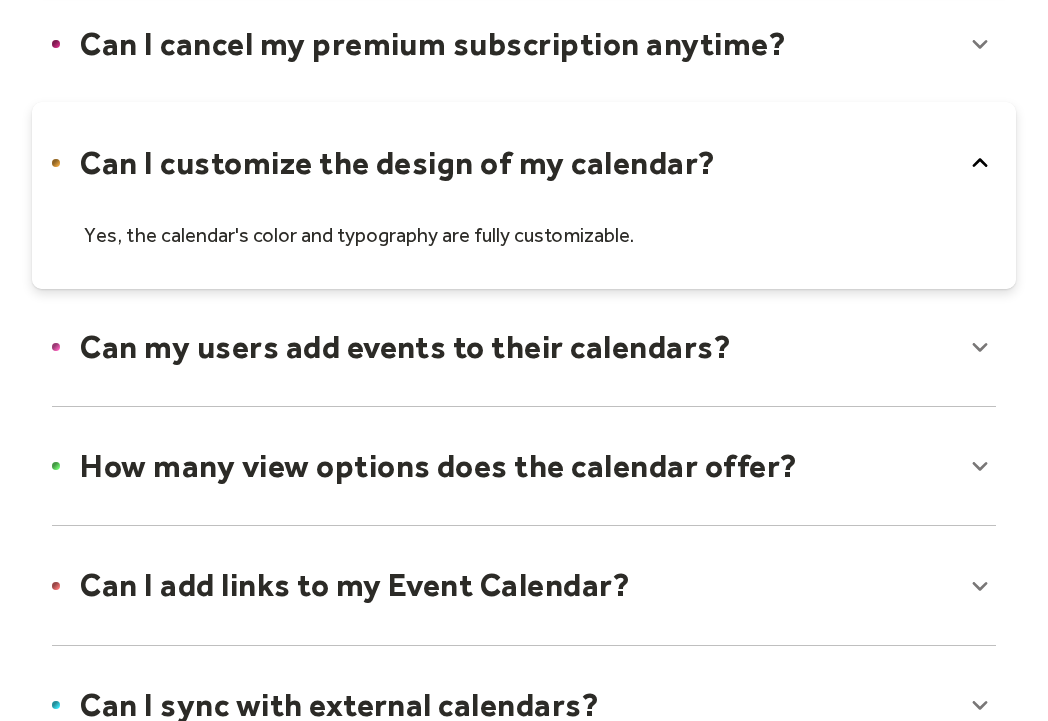 click at bounding box center (523, 195) 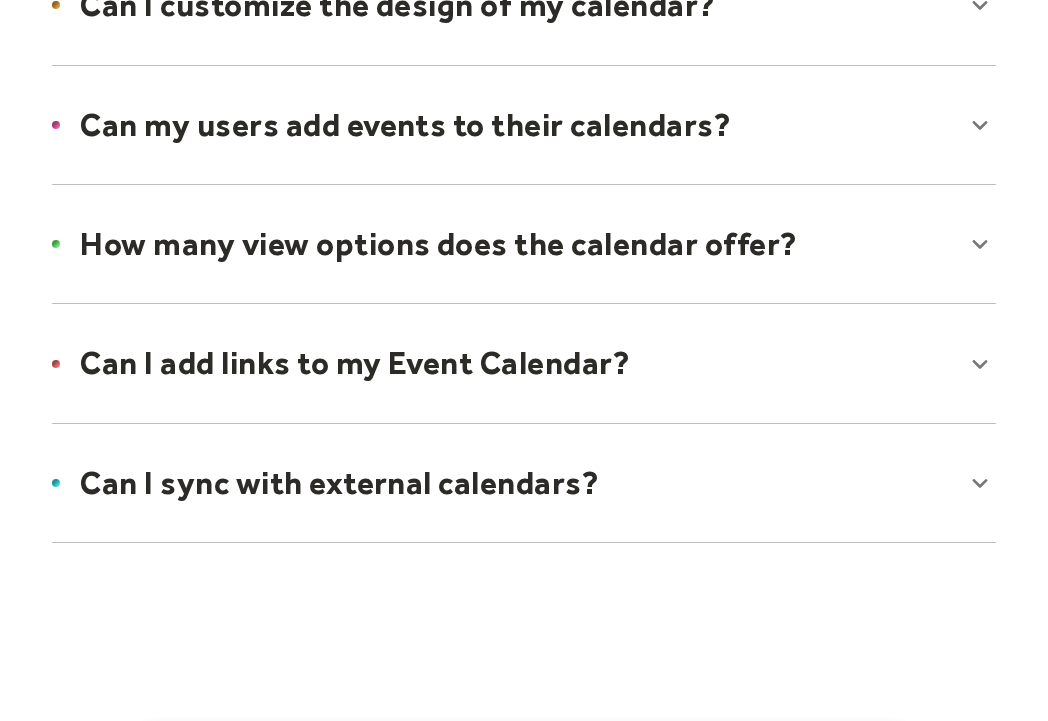 scroll, scrollTop: 1582, scrollLeft: 0, axis: vertical 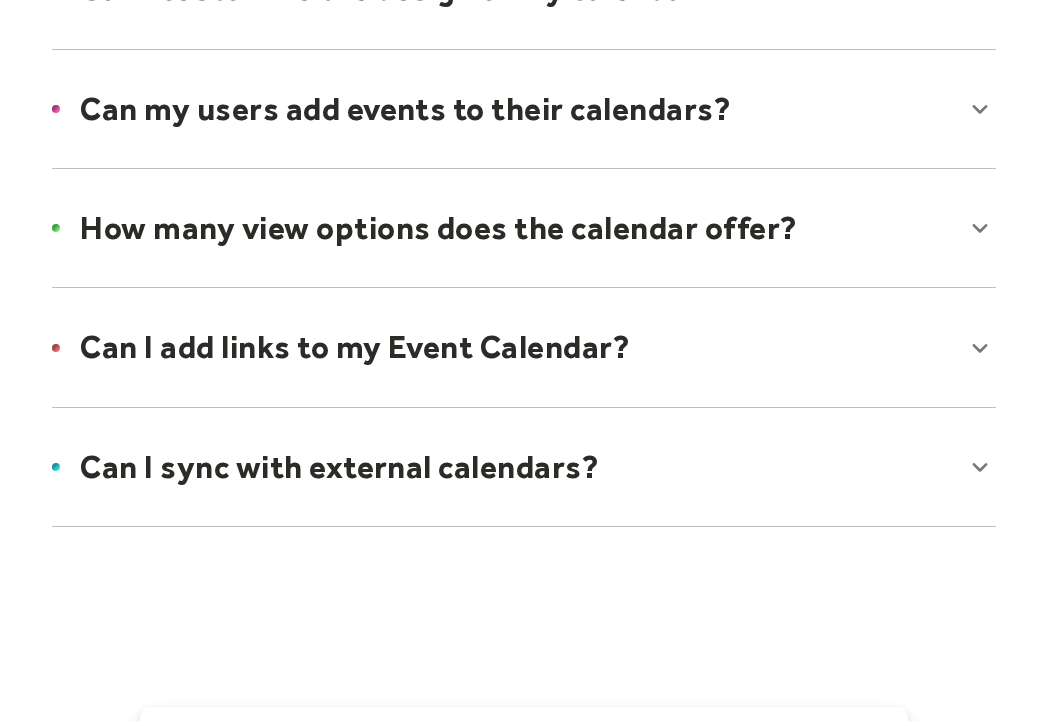 click at bounding box center (523, 109) 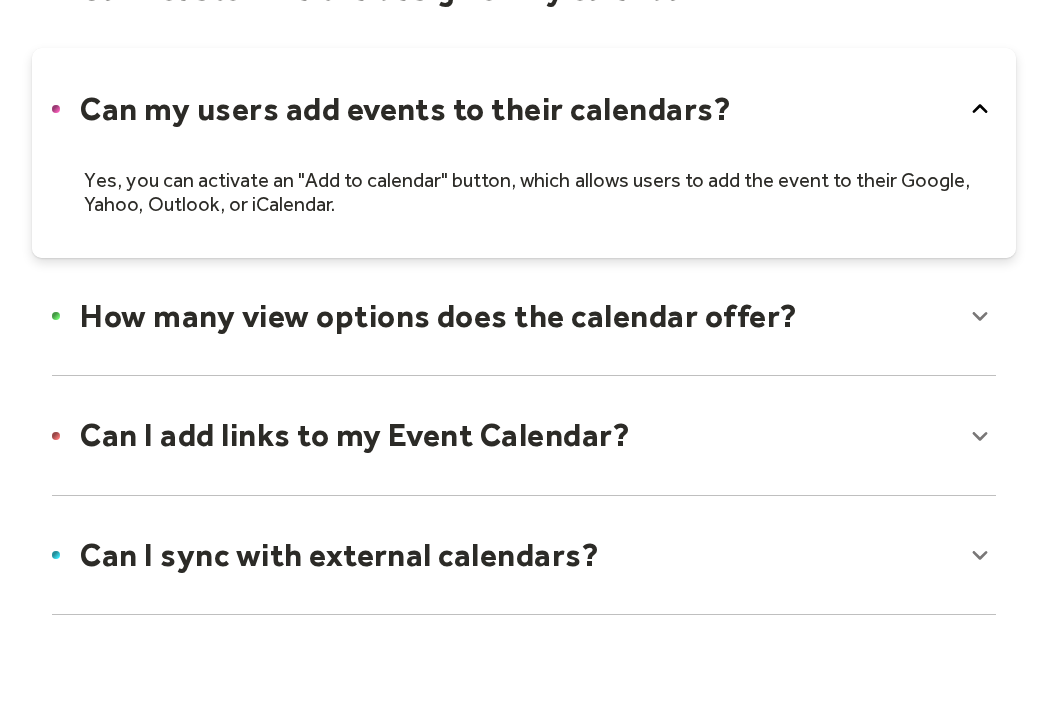 click at bounding box center (523, 153) 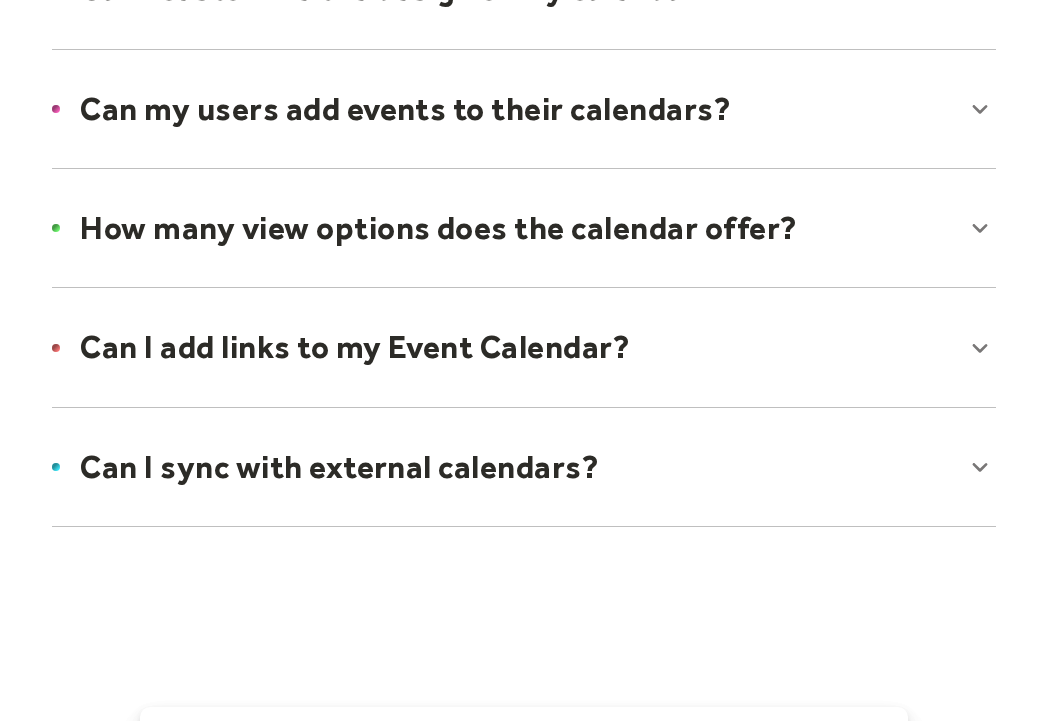 click at bounding box center (523, 228) 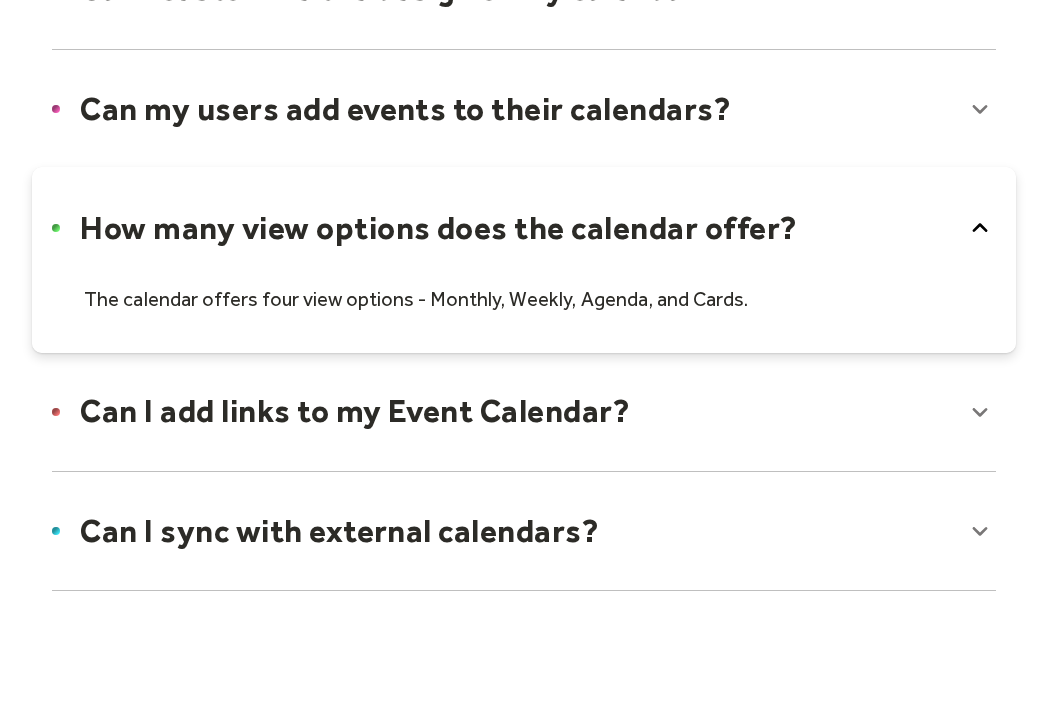 click at bounding box center (523, 260) 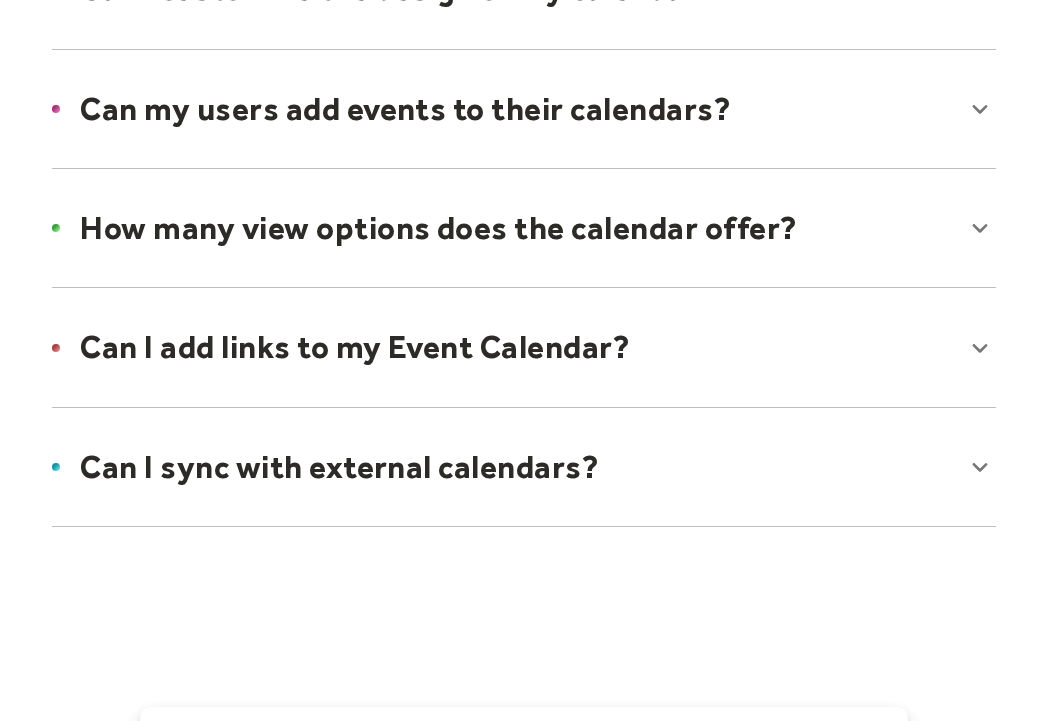 click at bounding box center [523, 347] 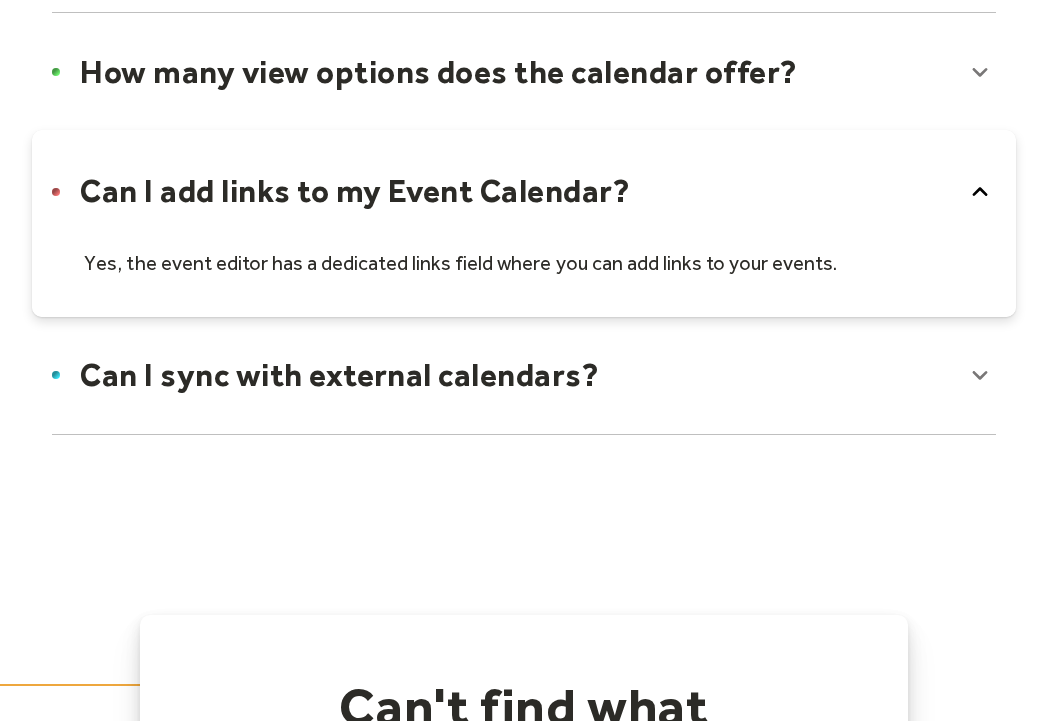 scroll, scrollTop: 1740, scrollLeft: 0, axis: vertical 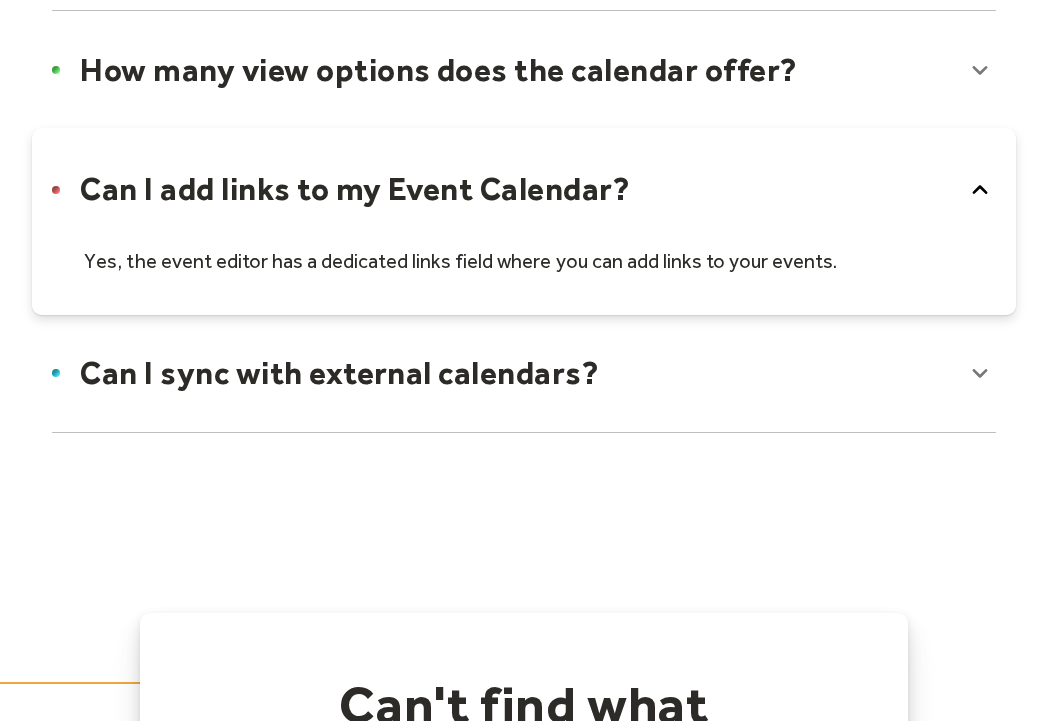 click at bounding box center [523, 373] 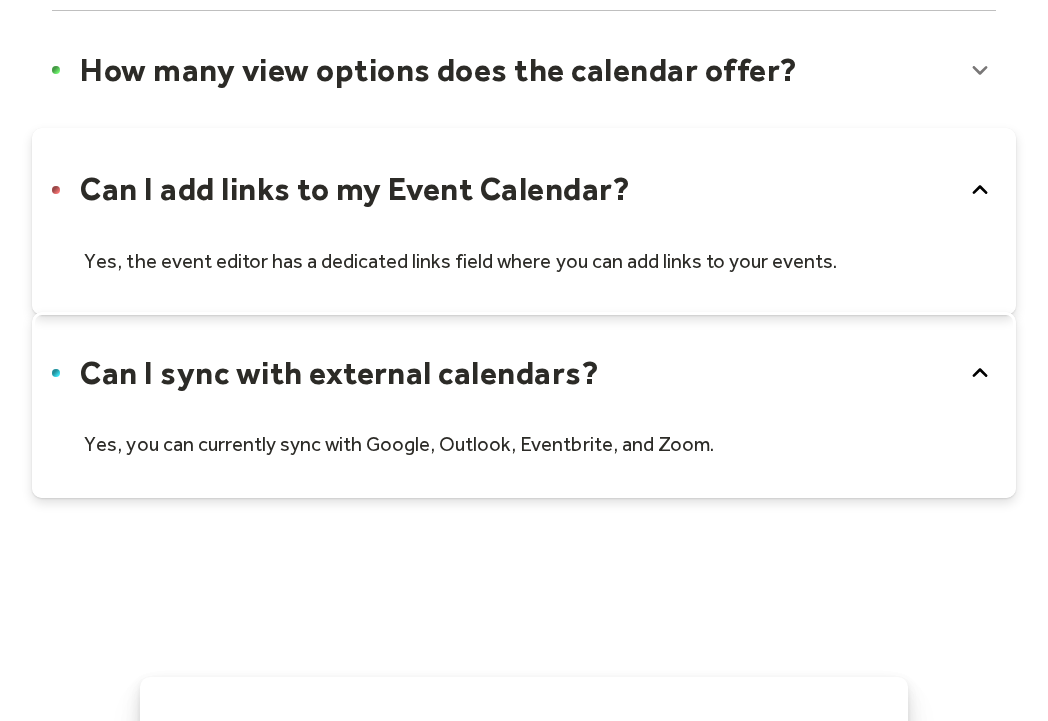 click at bounding box center (523, 405) 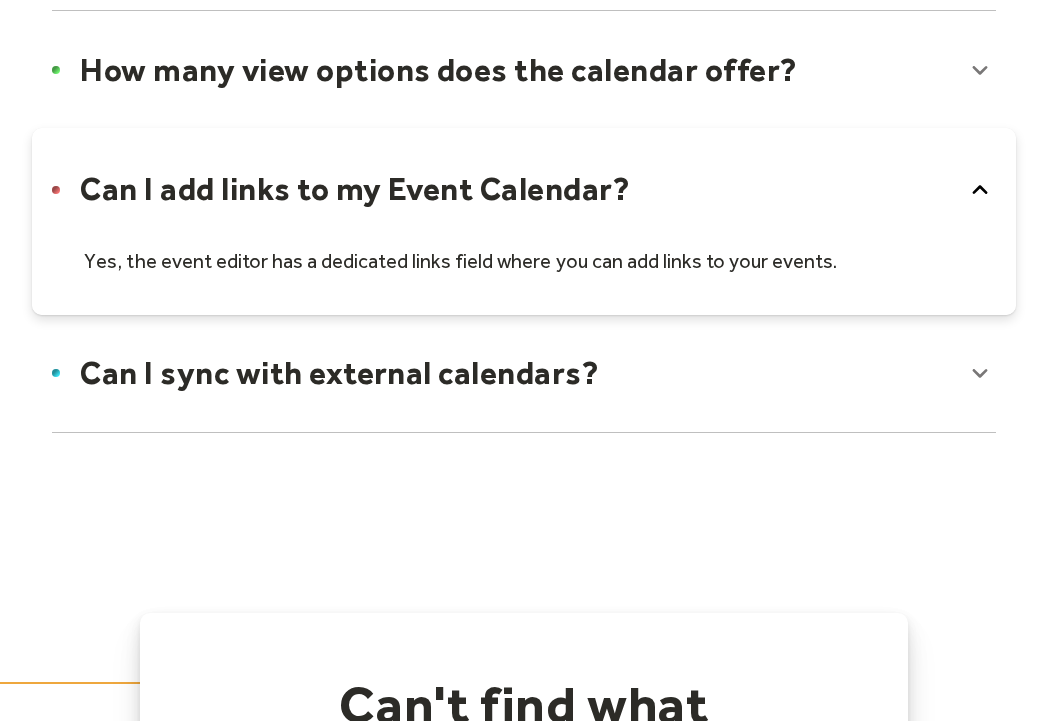 click 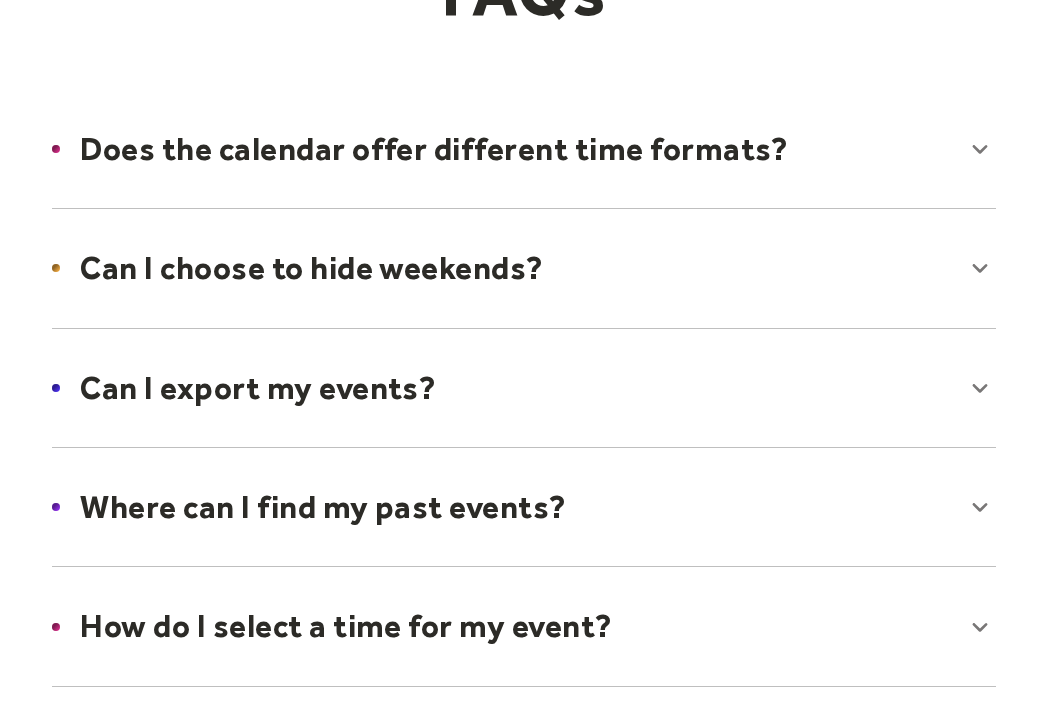 scroll, scrollTop: 0, scrollLeft: 0, axis: both 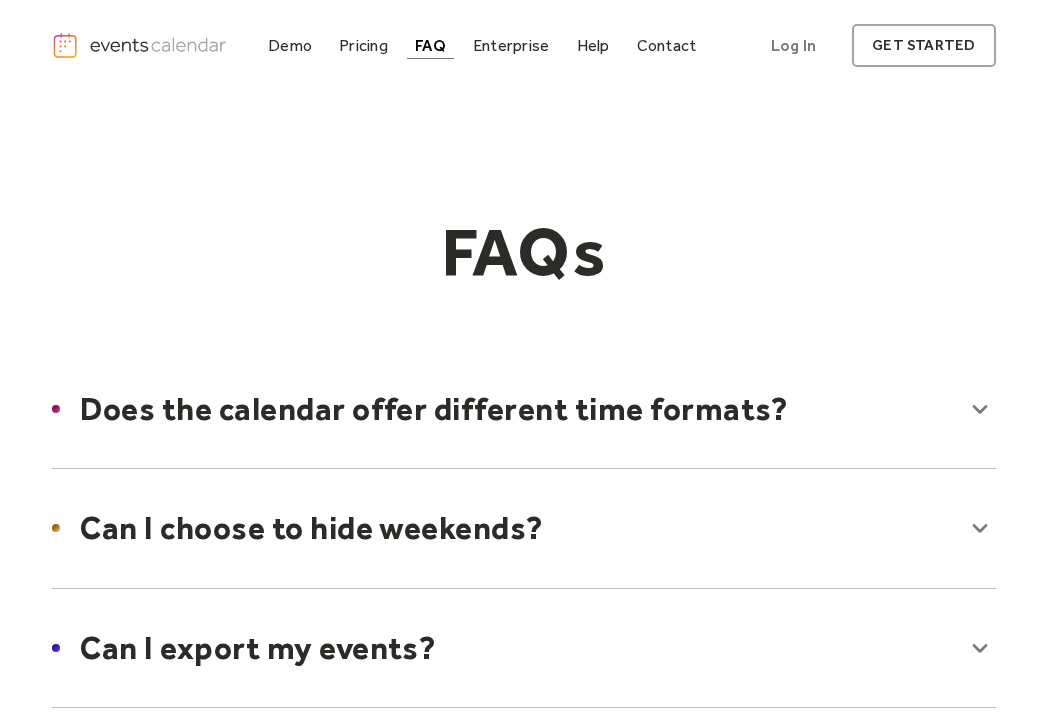 click at bounding box center (140, 45) 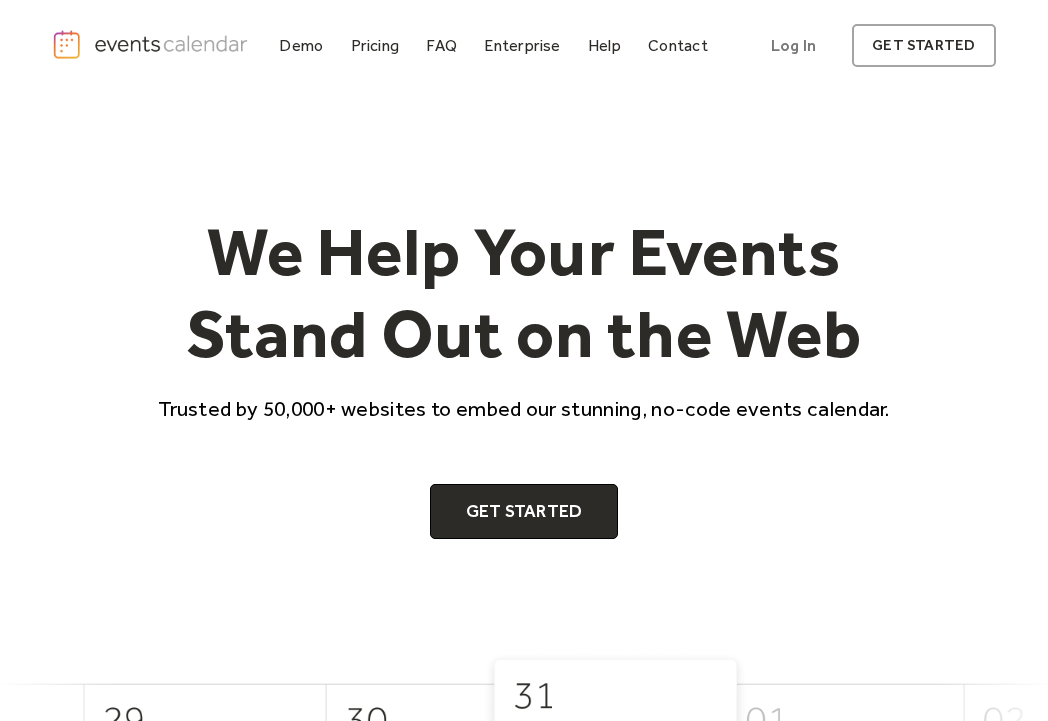 scroll, scrollTop: 0, scrollLeft: 0, axis: both 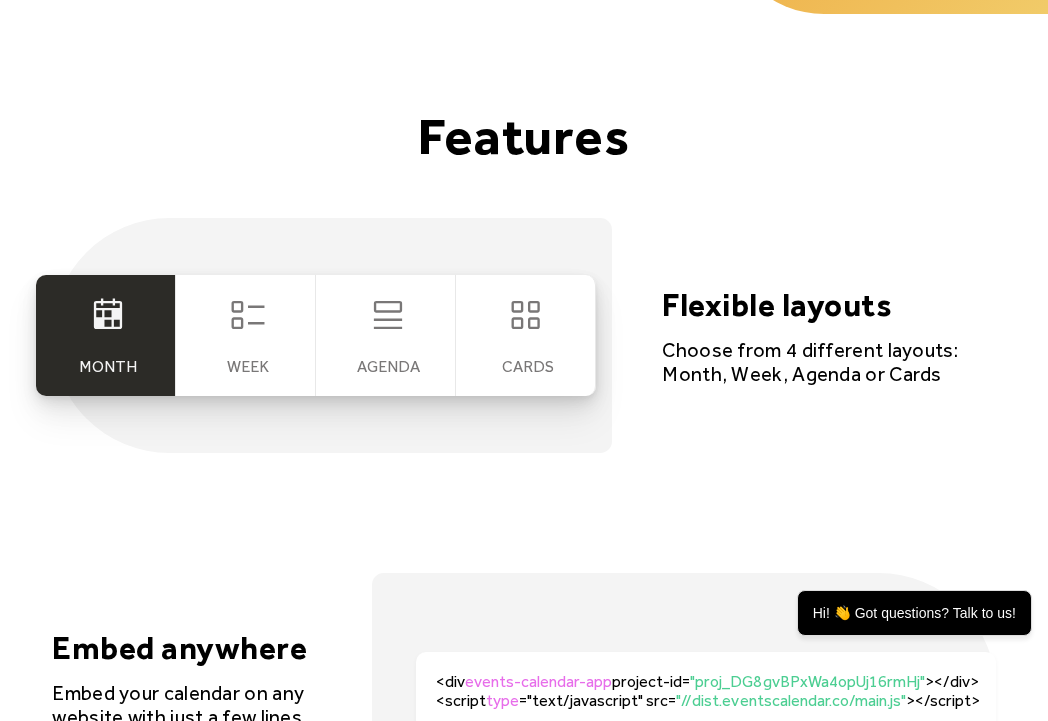 click on "Week" at bounding box center (246, 335) 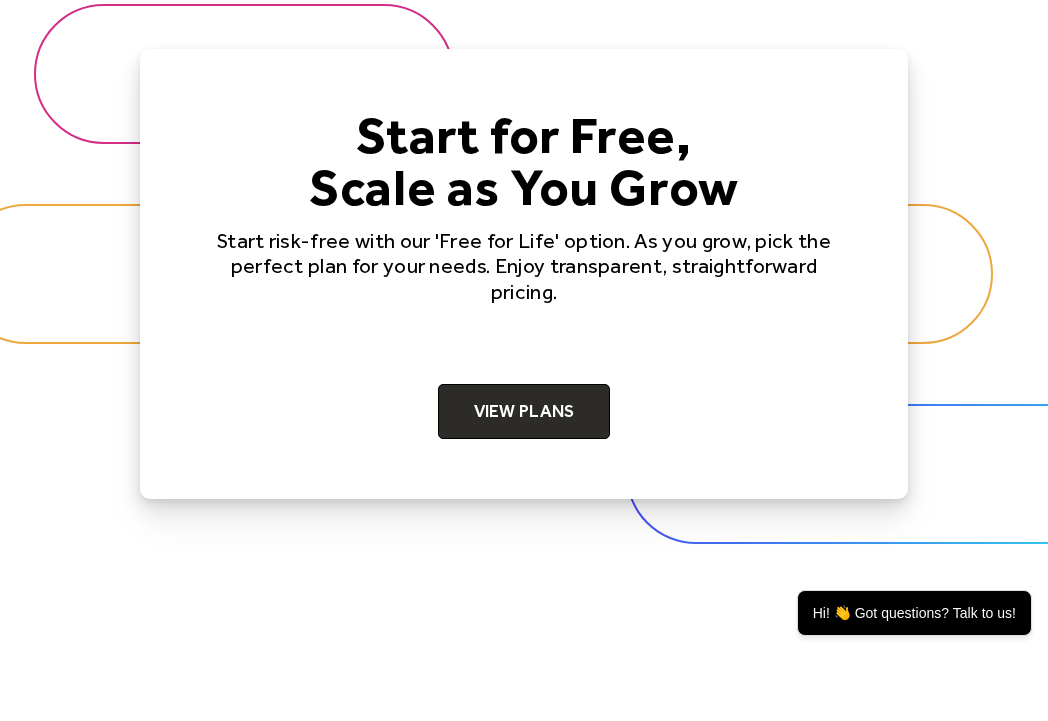 scroll, scrollTop: 6171, scrollLeft: 0, axis: vertical 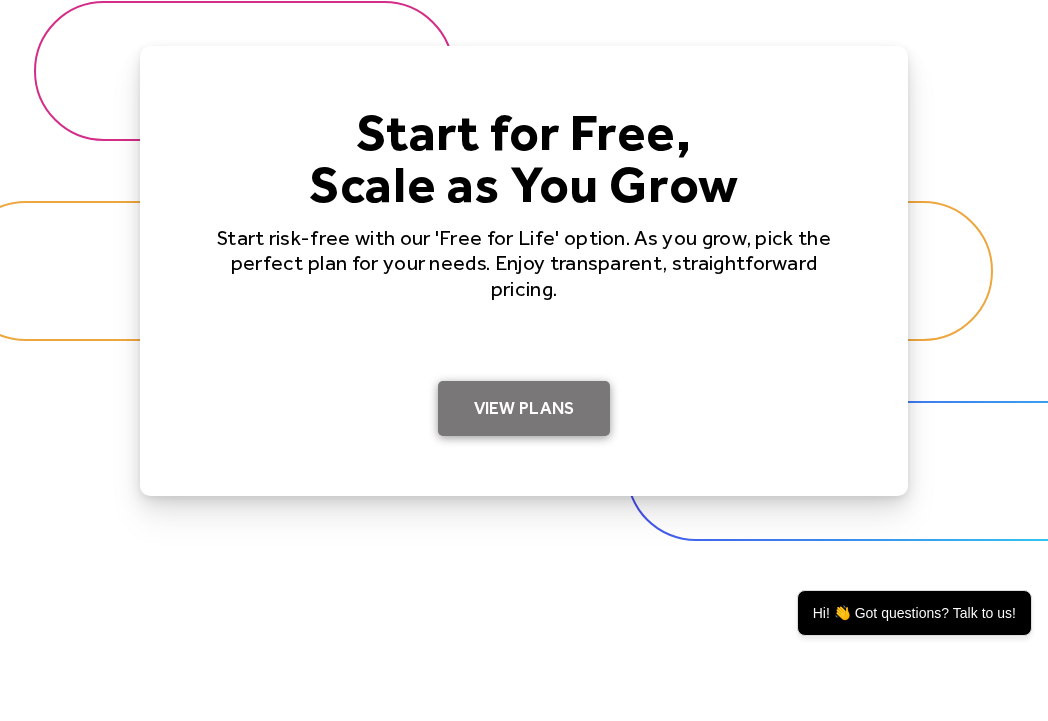 click on "View Plans" at bounding box center [524, 409] 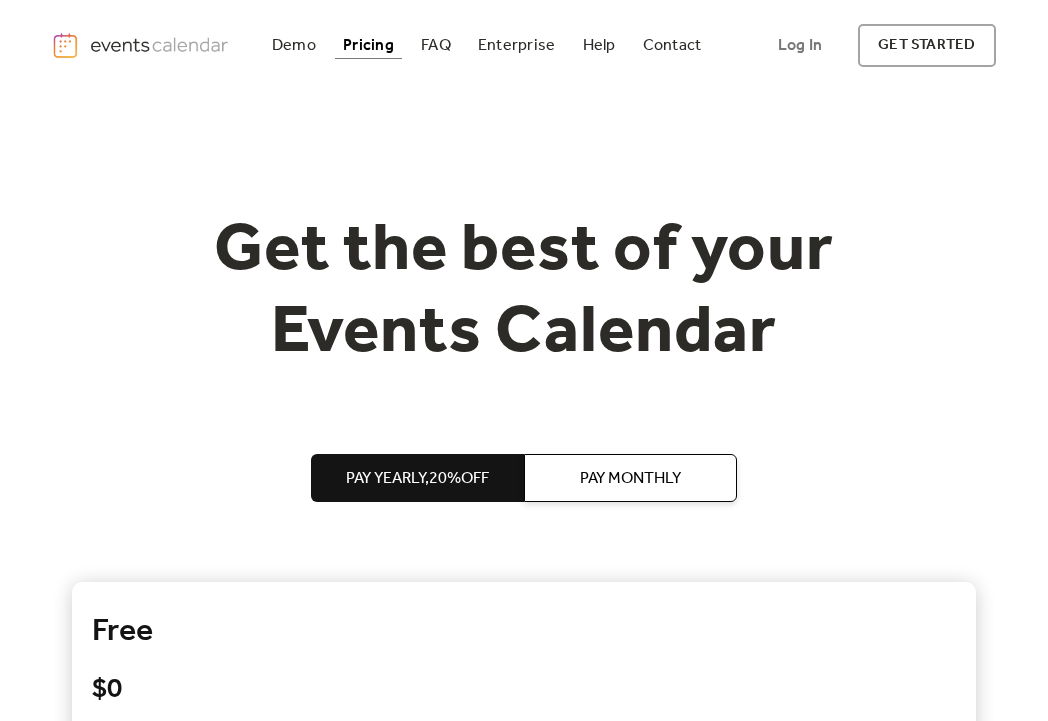 scroll, scrollTop: 0, scrollLeft: 0, axis: both 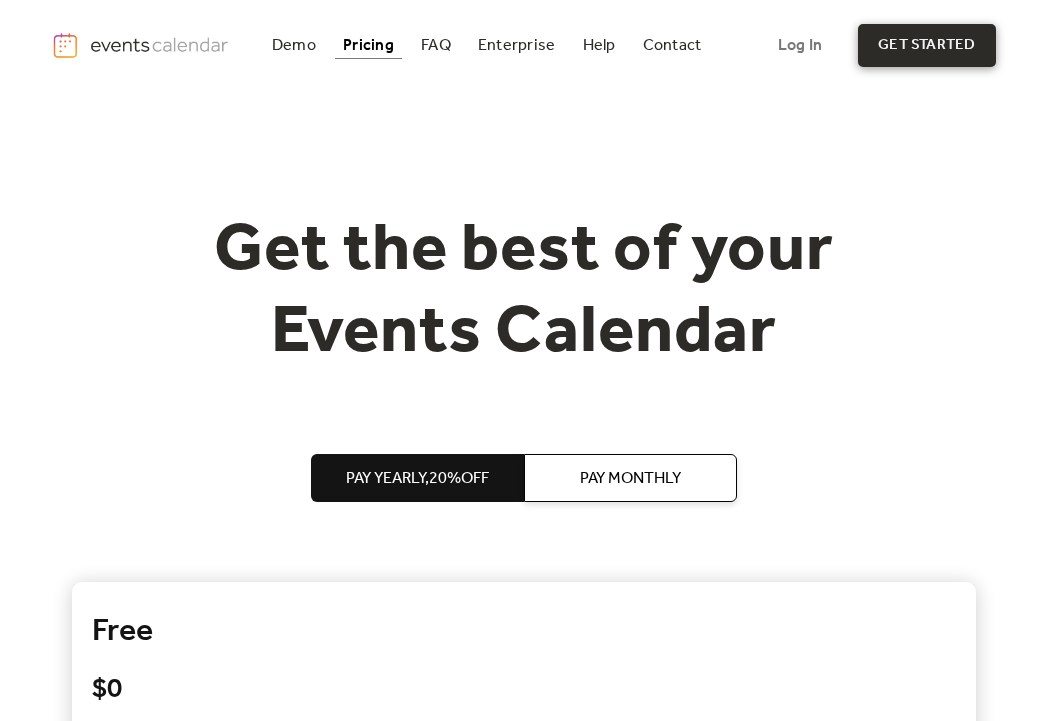 click on "get started" at bounding box center [926, 45] 